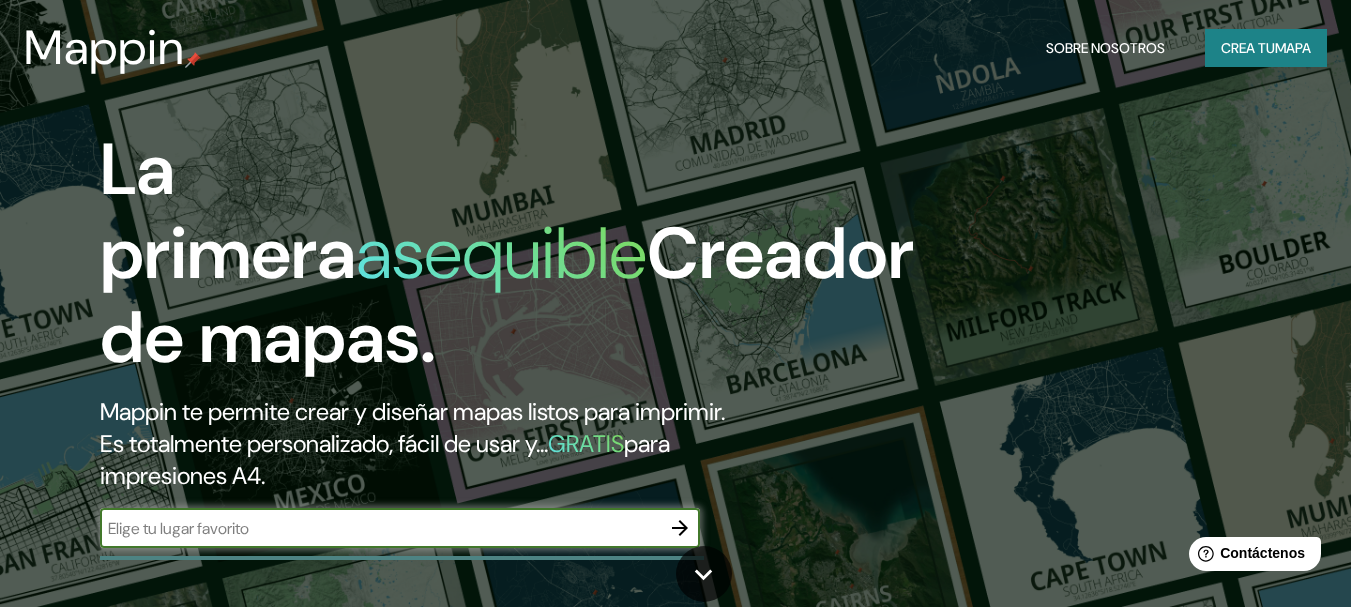 scroll, scrollTop: 100, scrollLeft: 0, axis: vertical 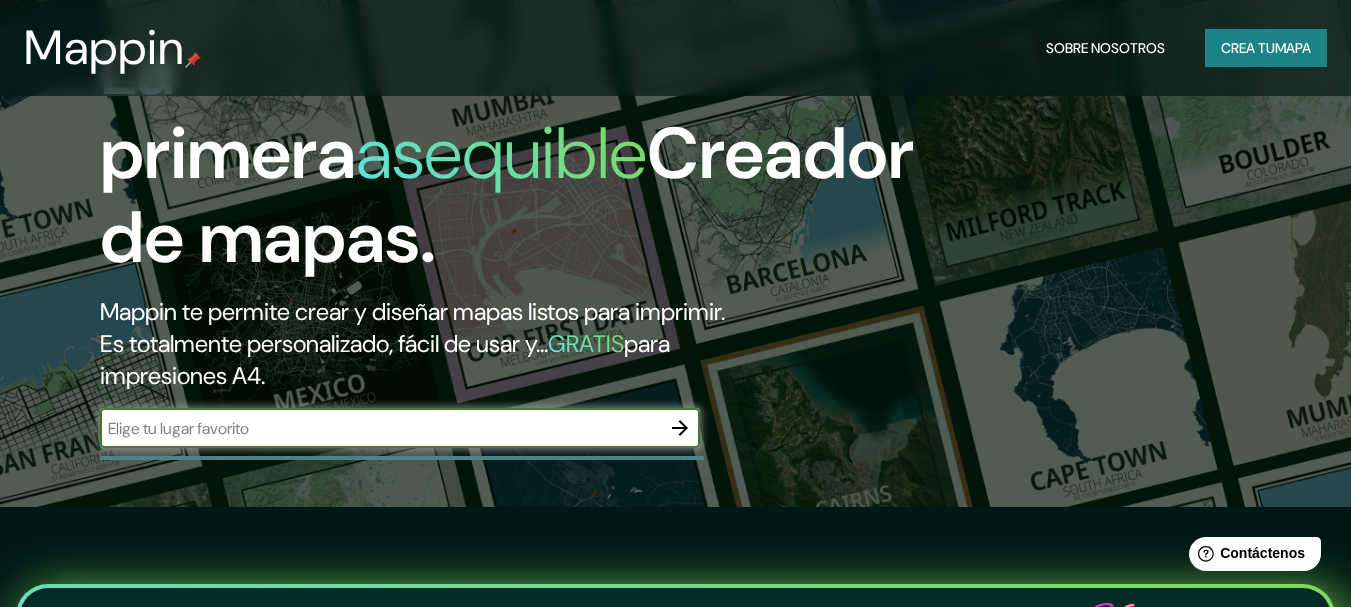 click on "mapa" at bounding box center (1293, 48) 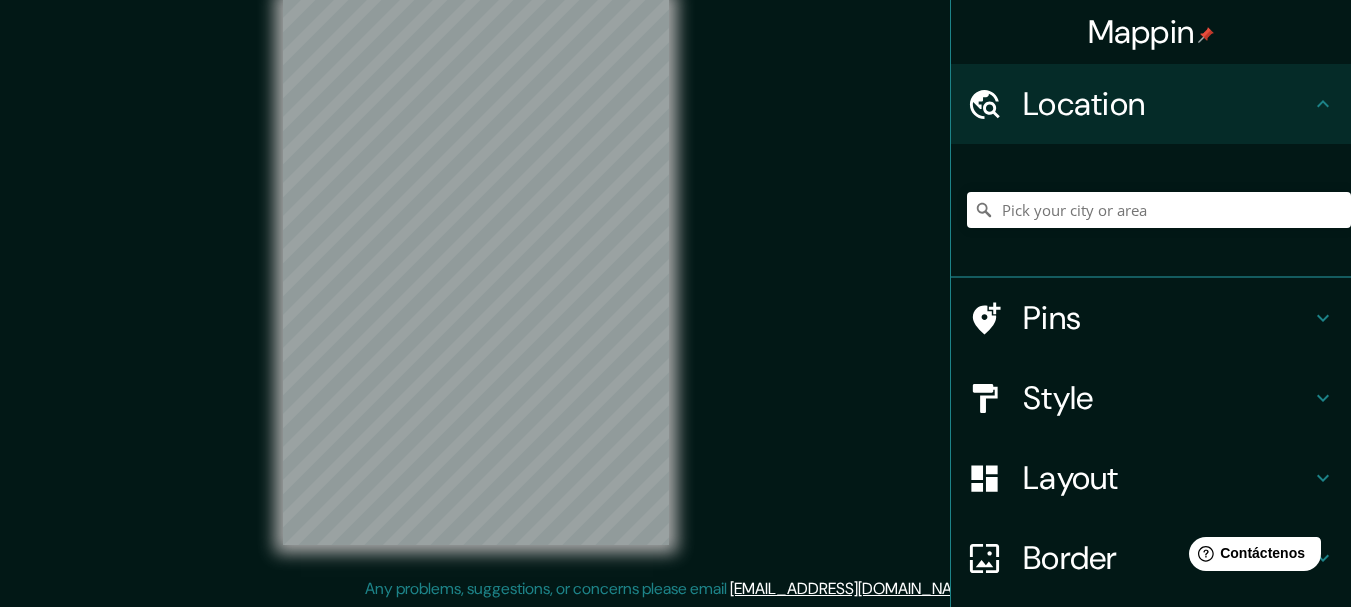 scroll, scrollTop: 0, scrollLeft: 0, axis: both 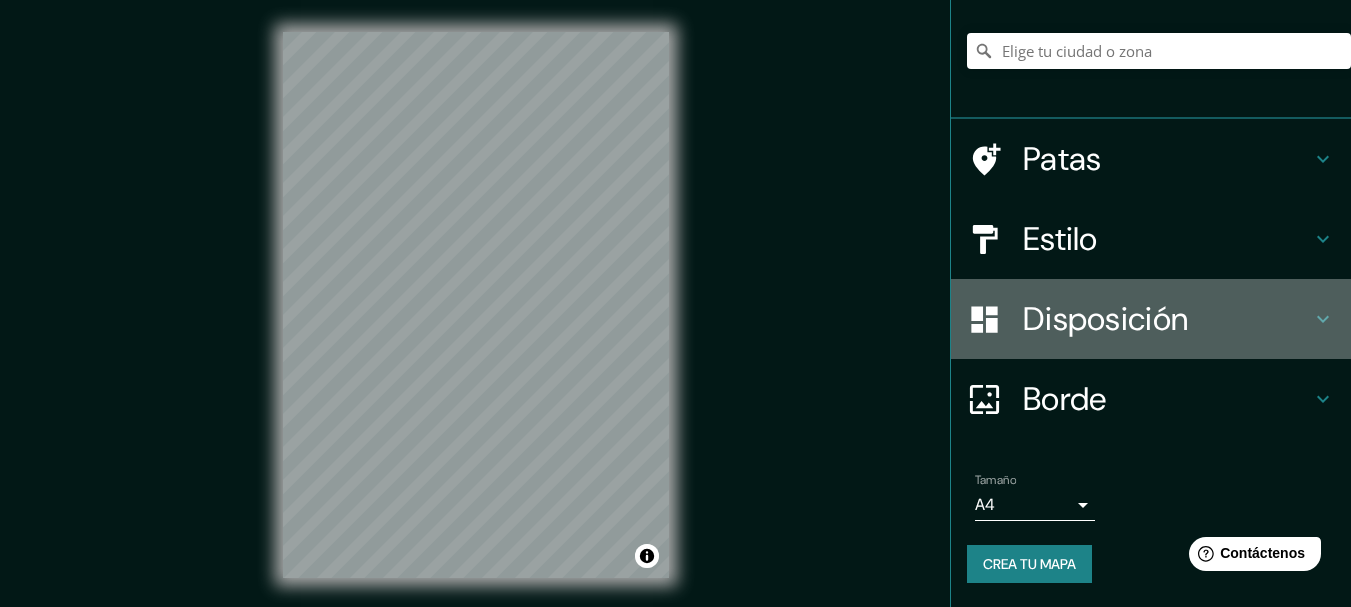 click on "Disposición" at bounding box center [1105, 319] 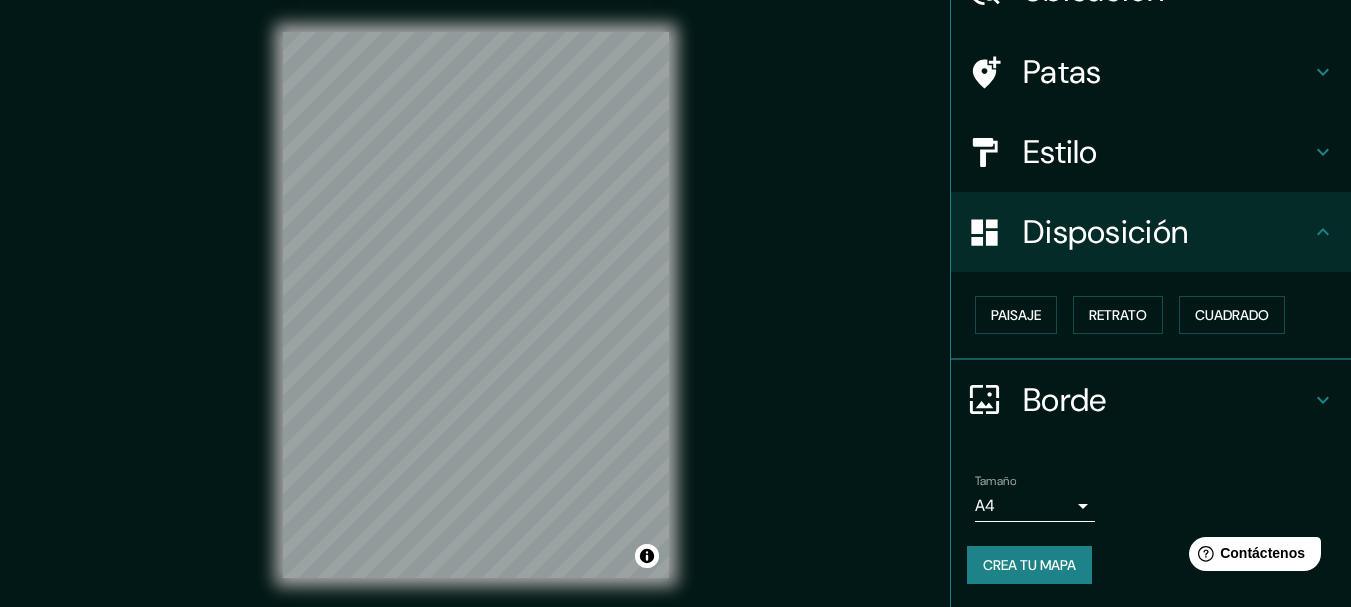 scroll, scrollTop: 114, scrollLeft: 0, axis: vertical 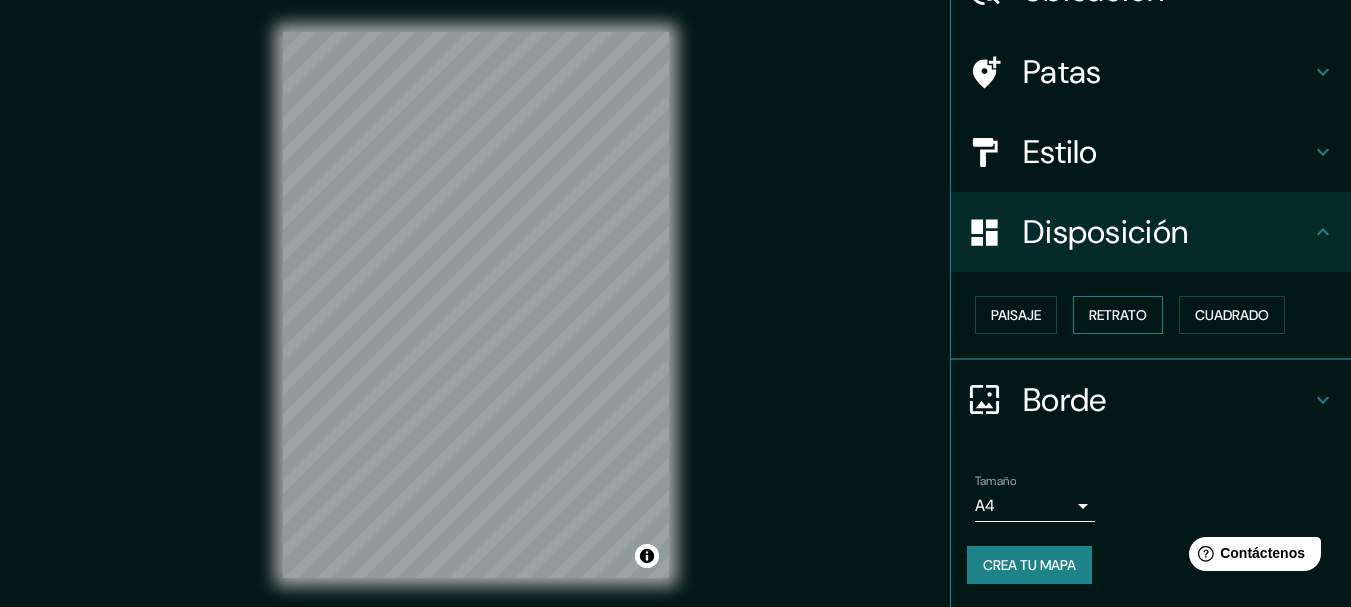 click on "Retrato" at bounding box center (1118, 315) 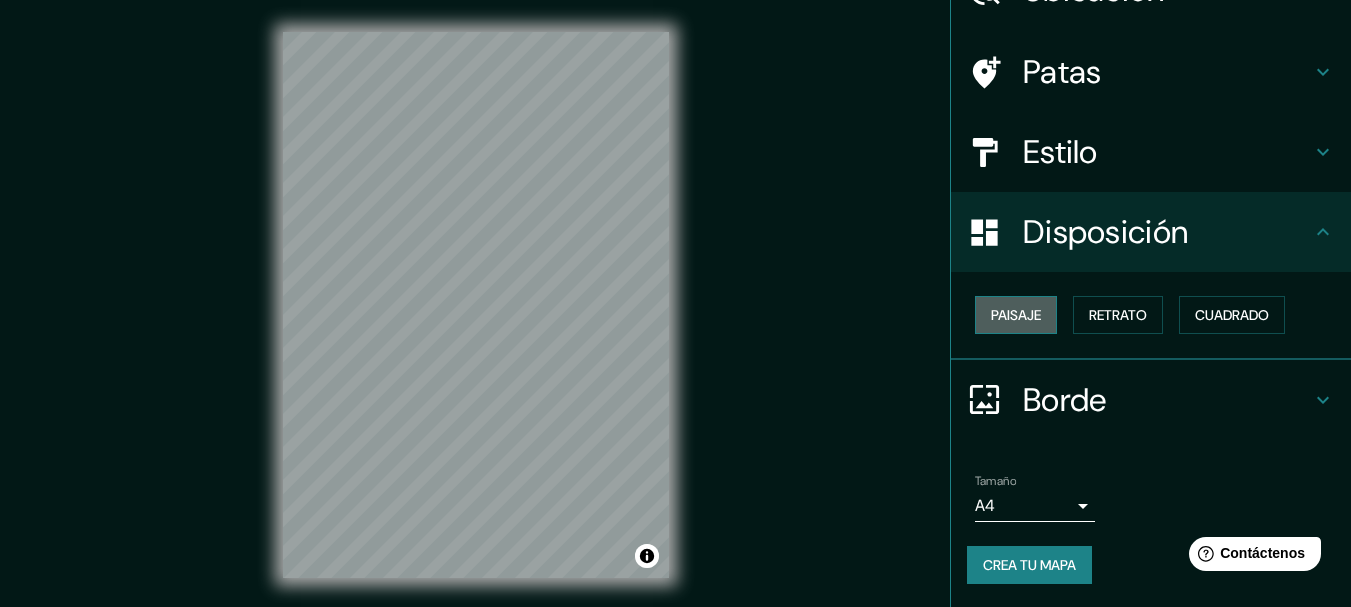 click on "Paisaje" at bounding box center [1016, 315] 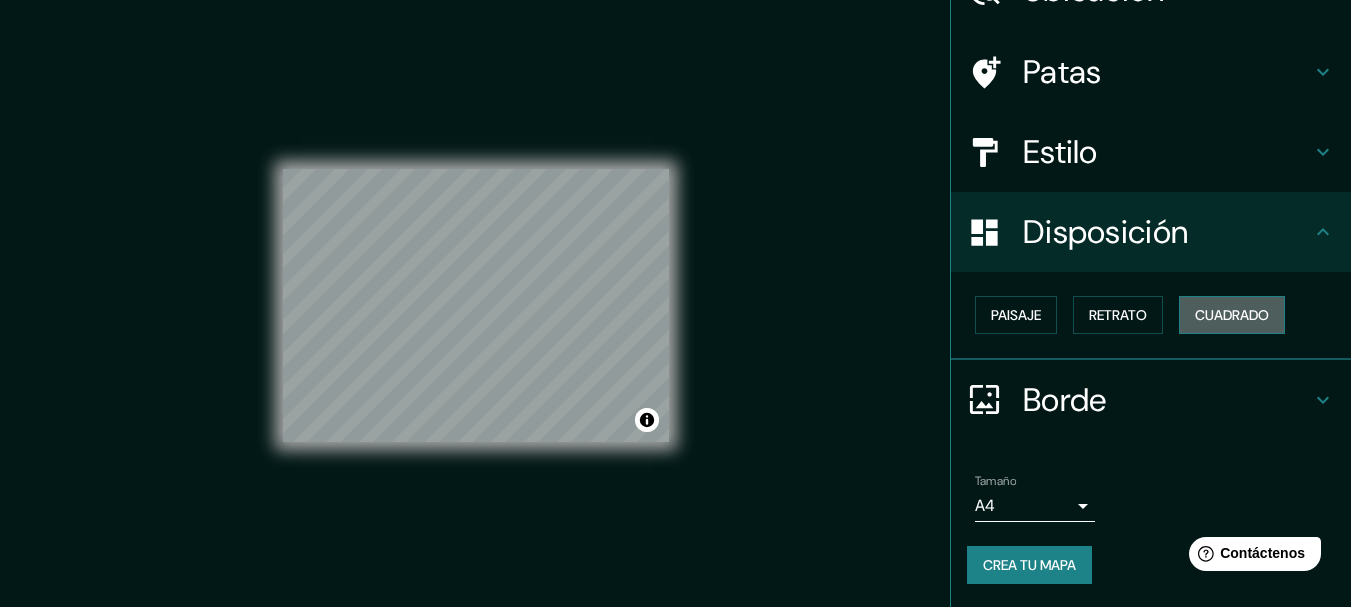 click on "Cuadrado" at bounding box center [1232, 315] 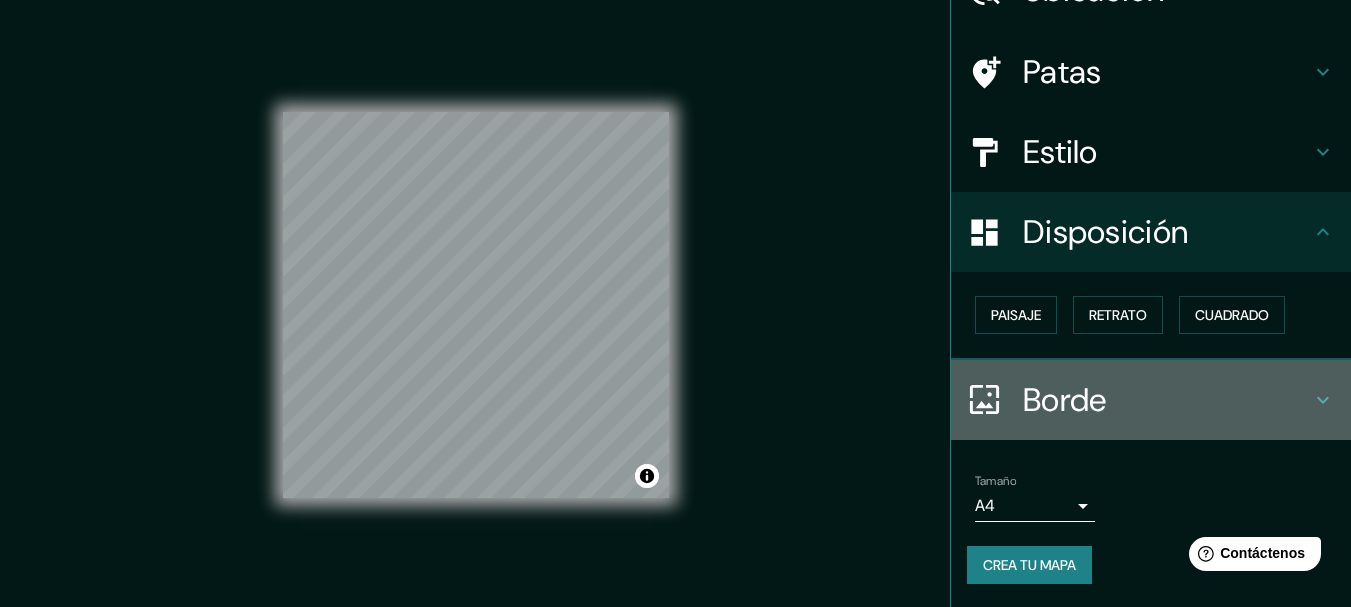 click on "Borde" at bounding box center (1065, 400) 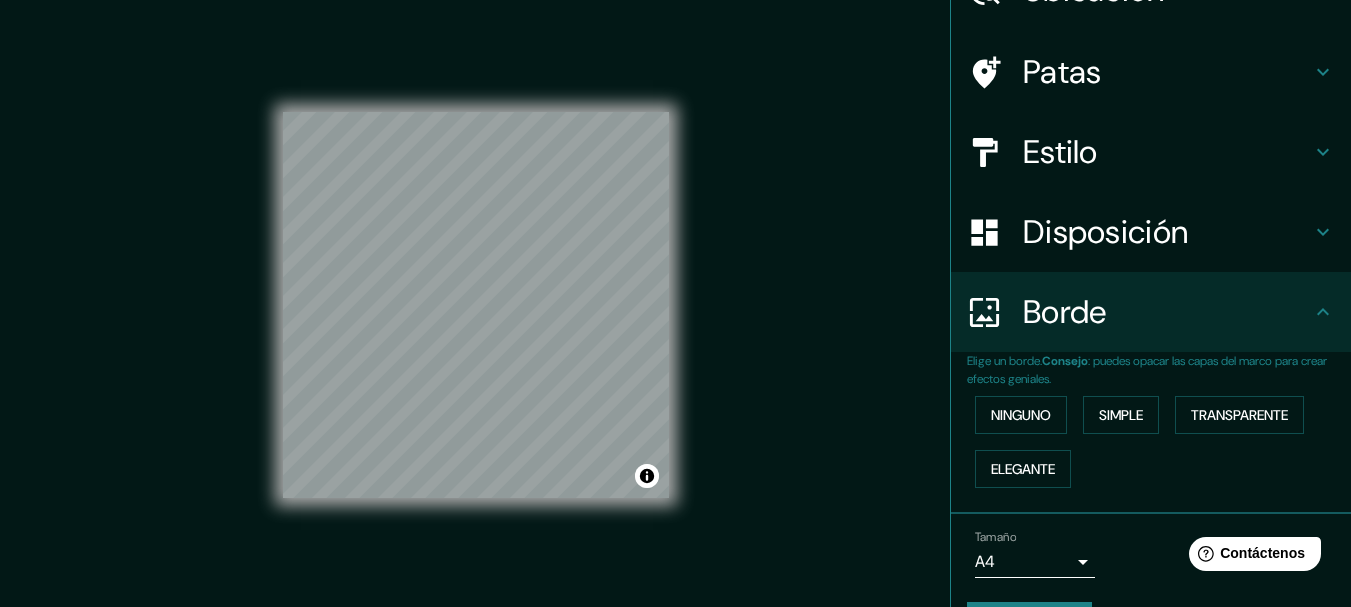 click 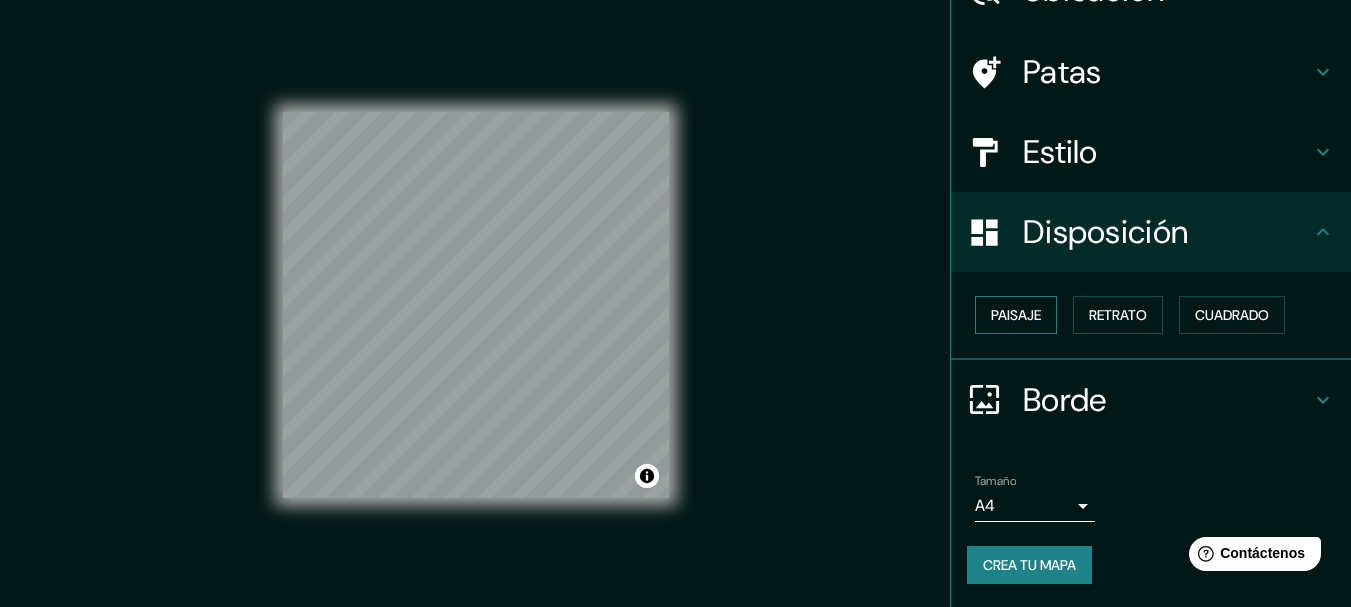 click on "Paisaje" at bounding box center (1016, 315) 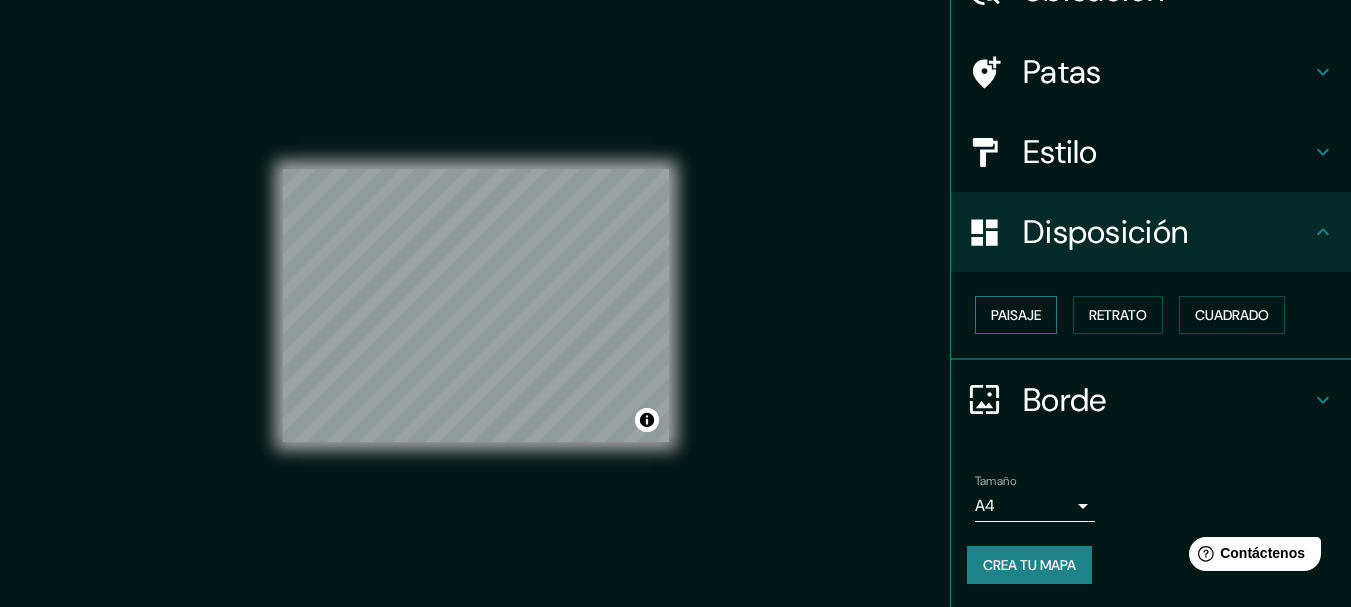click on "Paisaje" at bounding box center [1016, 315] 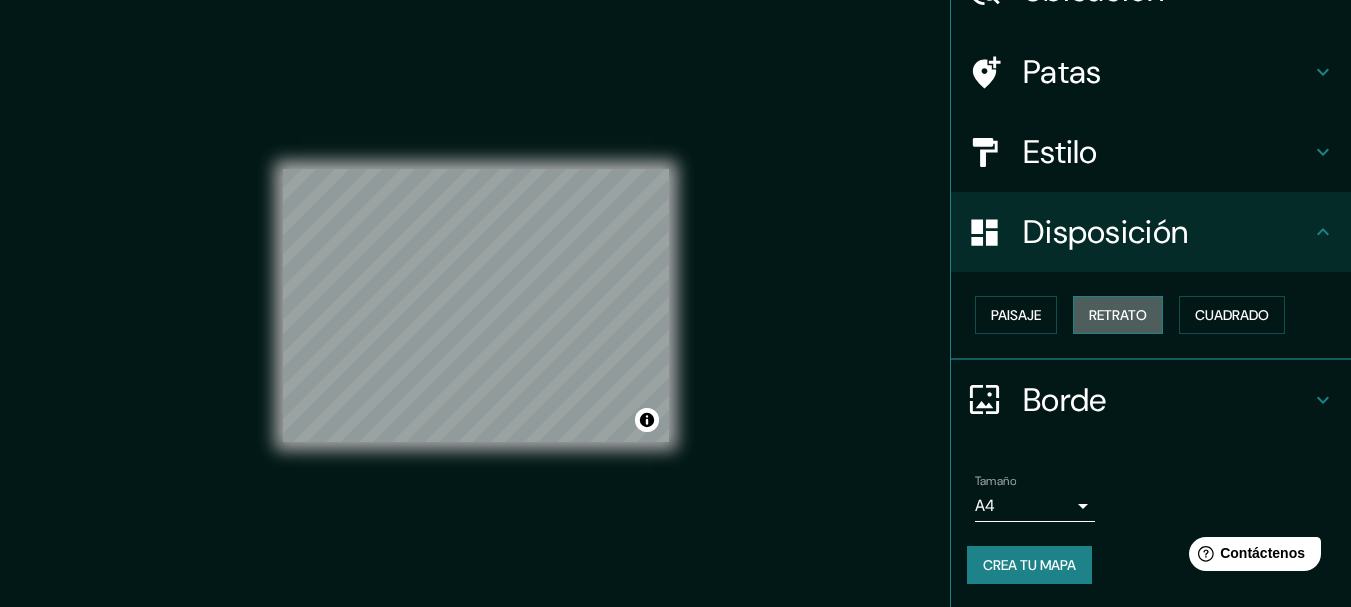 click on "Retrato" at bounding box center [1118, 315] 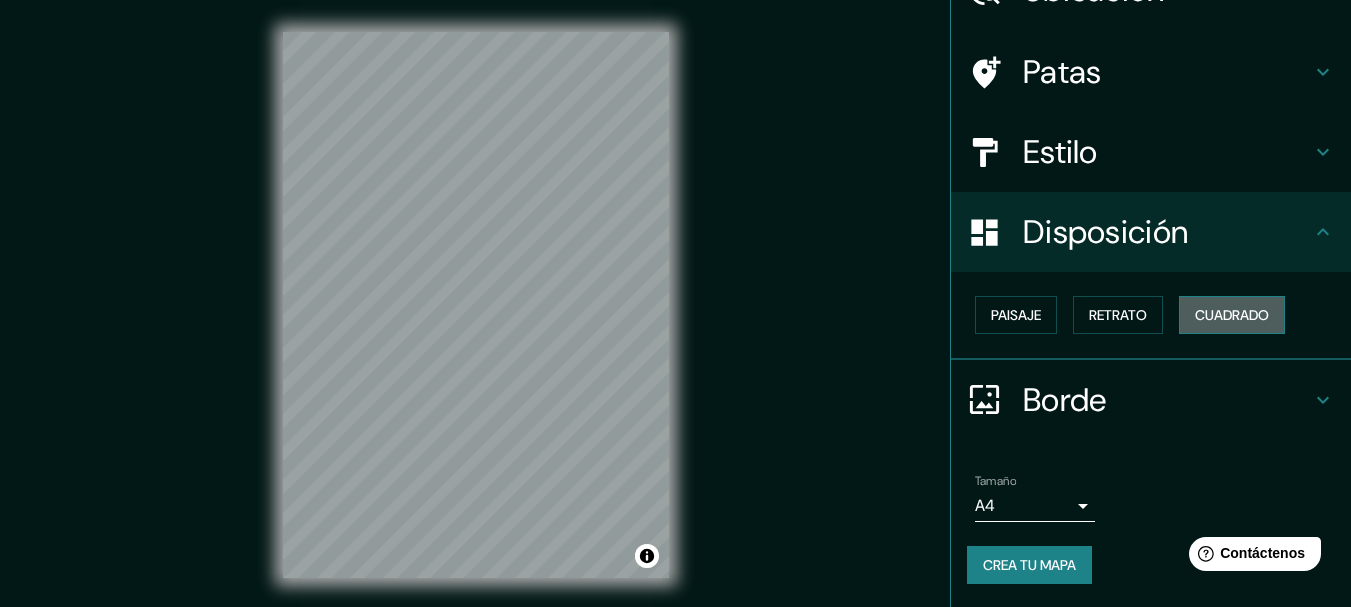 click on "Cuadrado" at bounding box center [1232, 315] 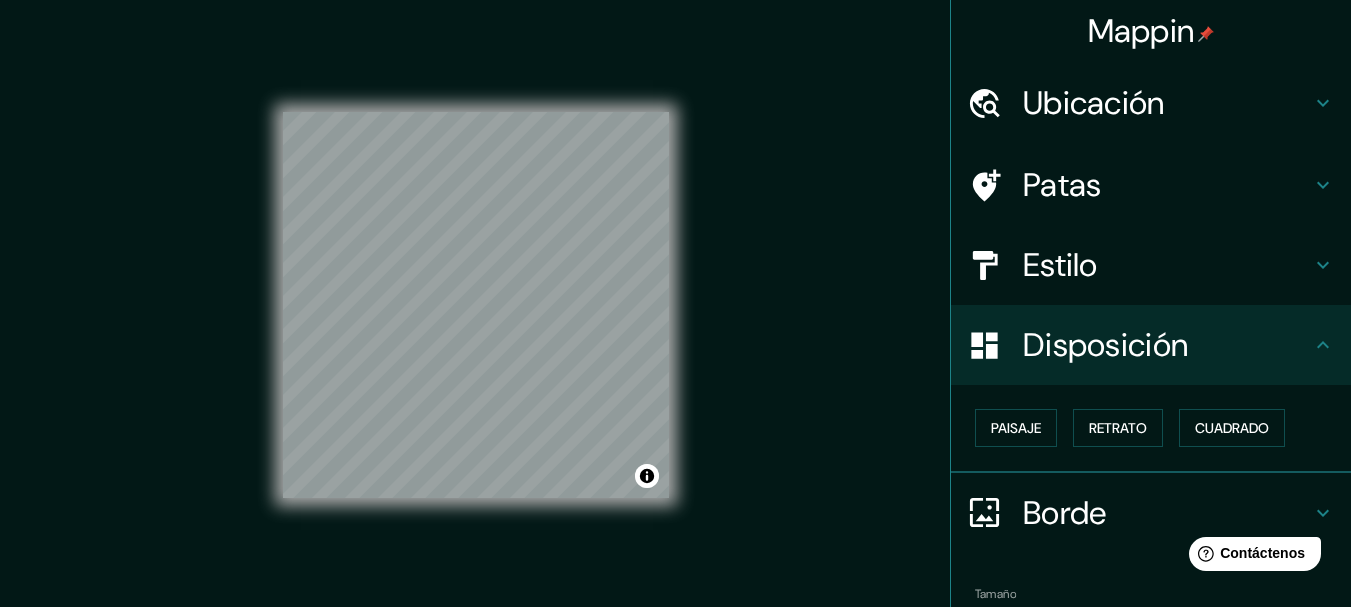 scroll, scrollTop: 0, scrollLeft: 0, axis: both 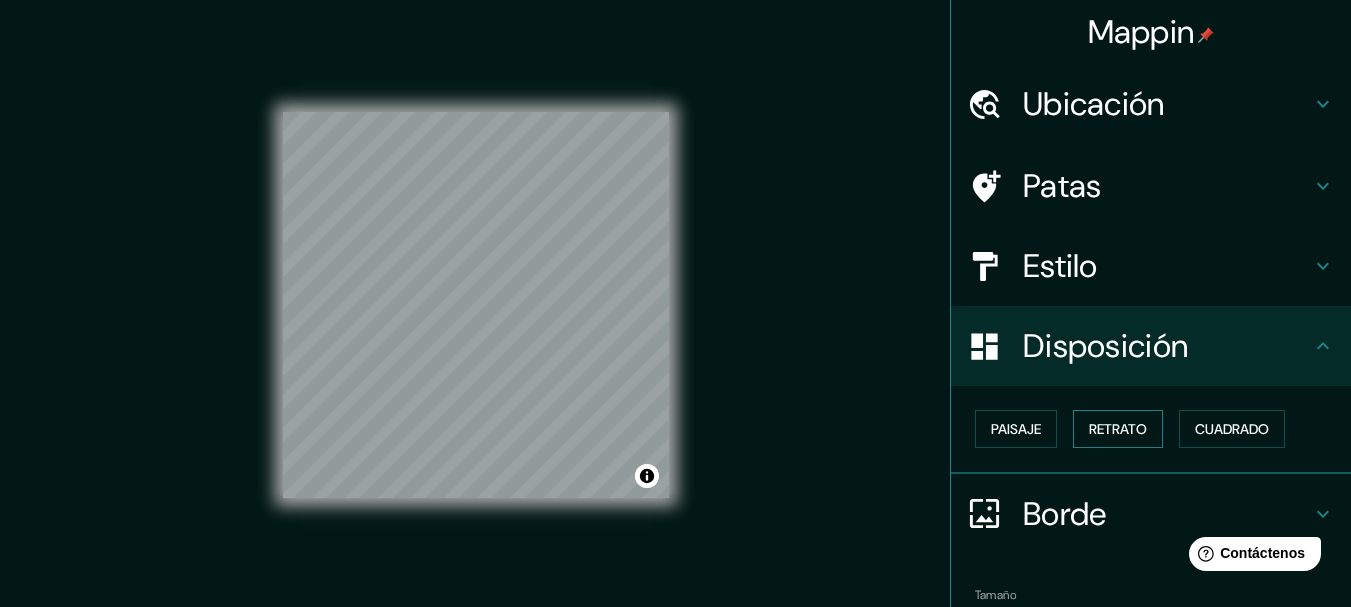 click on "Retrato" at bounding box center [1118, 429] 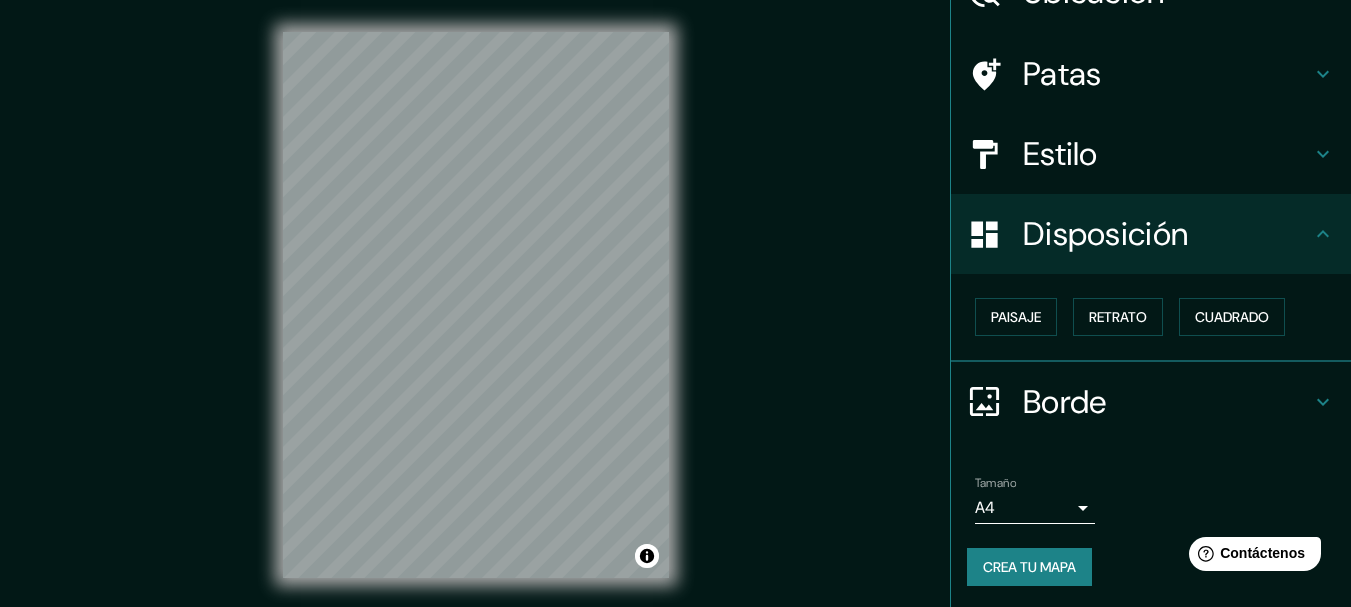 scroll, scrollTop: 114, scrollLeft: 0, axis: vertical 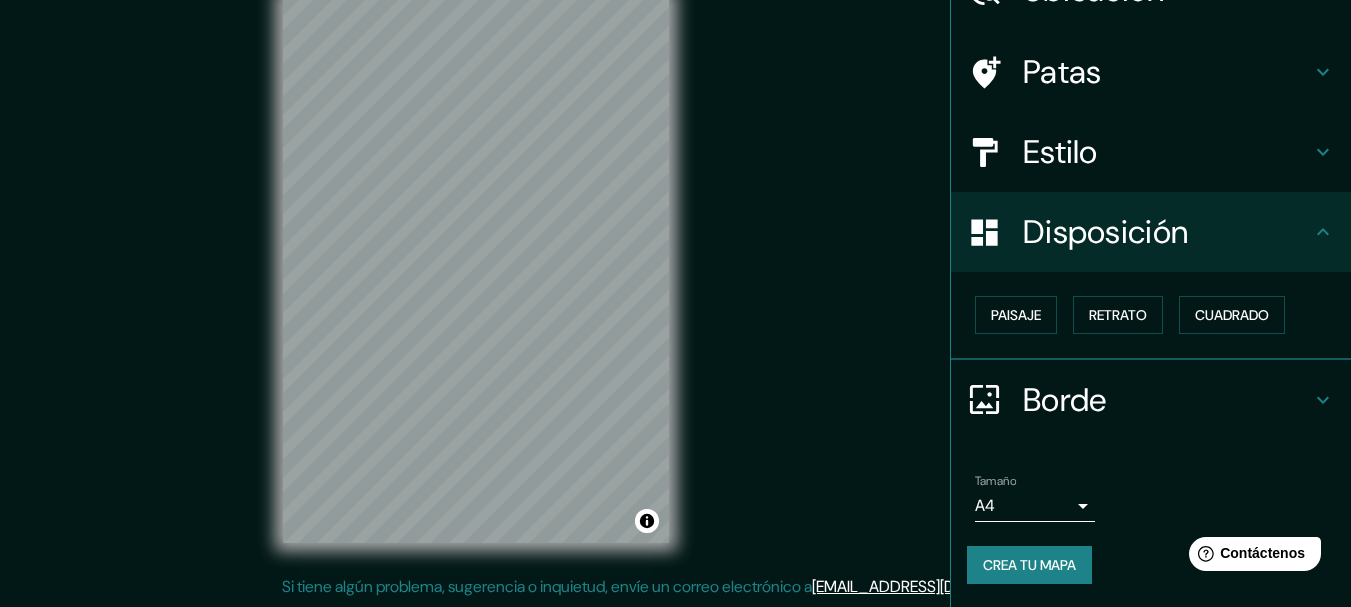 click on "Mappin Ubicación Patas Estilo Disposición Paisaje Retrato Cuadrado Borde Elige un borde.  Consejo  : puedes opacar las capas del marco para crear efectos geniales. Ninguno Simple Transparente Elegante Tamaño A4 single Crea tu mapa © Mapbox   © OpenStreetMap   Improve this map Si tiene algún problema, sugerencia o inquietud, envíe un correo electrónico a  help@mappin.pro  .   . . Original text Rate this translation Your feedback will be used to help improve Google Translate" at bounding box center [675, 268] 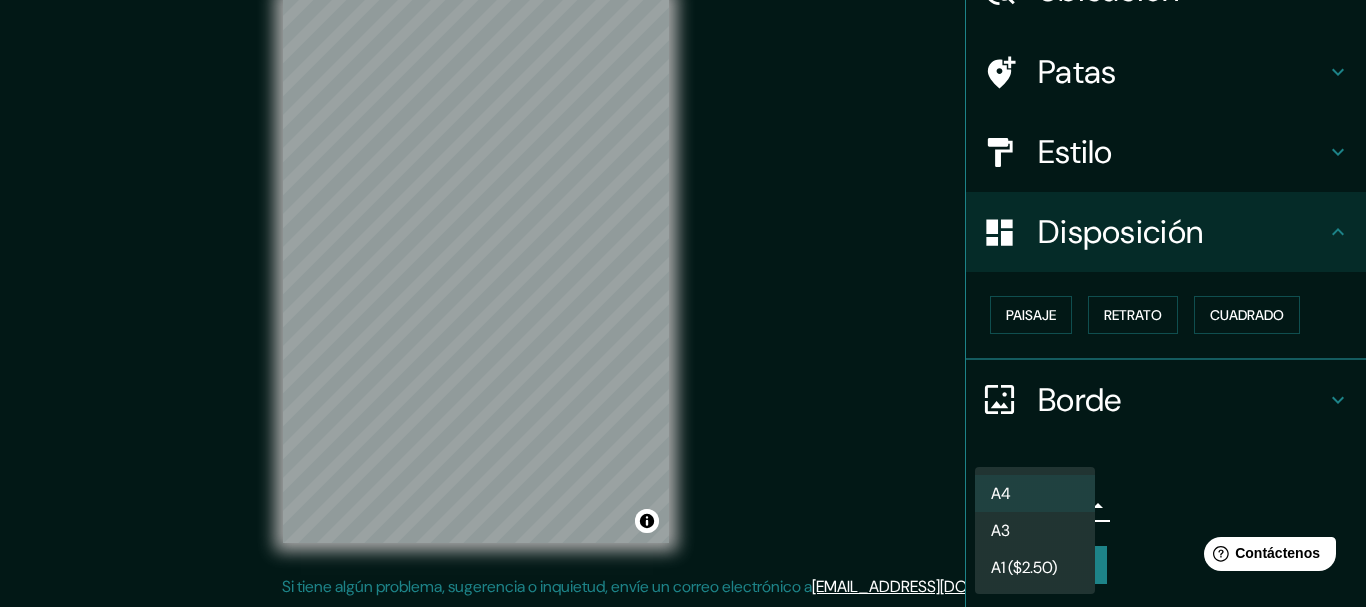 click on "A1 ($2.50)" at bounding box center (1024, 567) 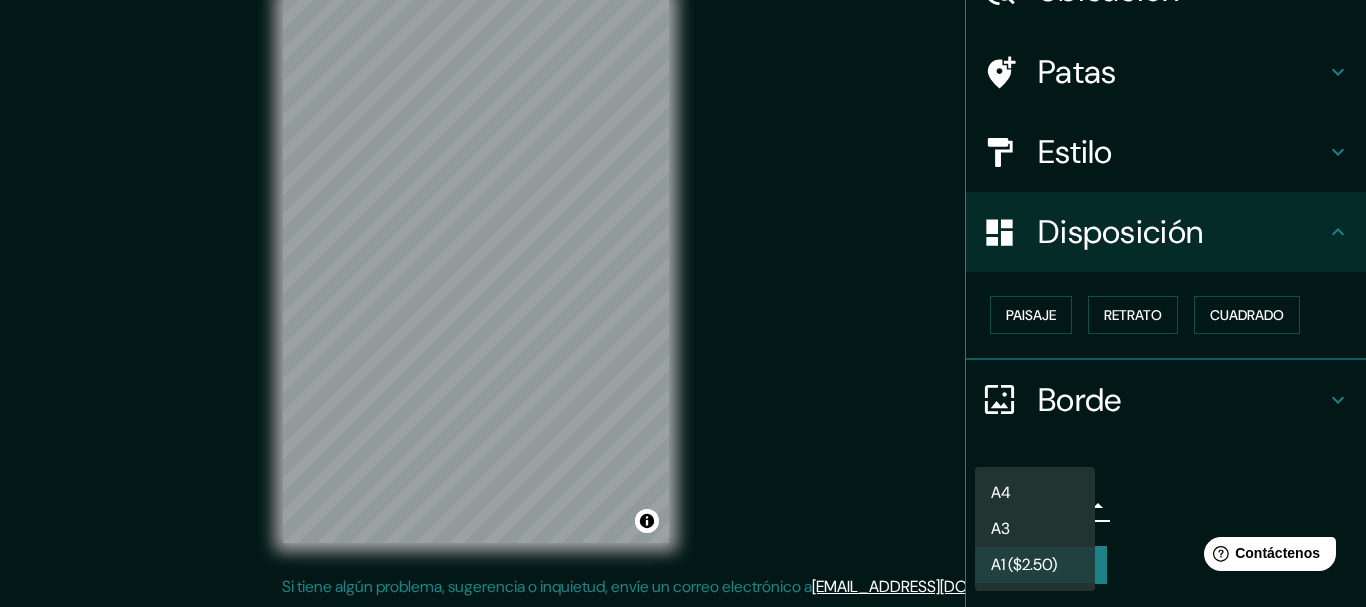 click on "Mappin Ubicación Patas Estilo Disposición Paisaje Retrato Cuadrado Borde Elige un borde.  Consejo  : puedes opacar las capas del marco para crear efectos geniales. Ninguno Simple Transparente Elegante Tamaño A1 ($2.50) a3 Crea tu mapa © Mapbox   © OpenStreetMap   Improve this map Si tiene algún problema, sugerencia o inquietud, envíe un correo electrónico a  help@mappin.pro  .   . . Original text Rate this translation Your feedback will be used to help improve Google Translate A4 A3 A1 ($2.50)" at bounding box center (683, 268) 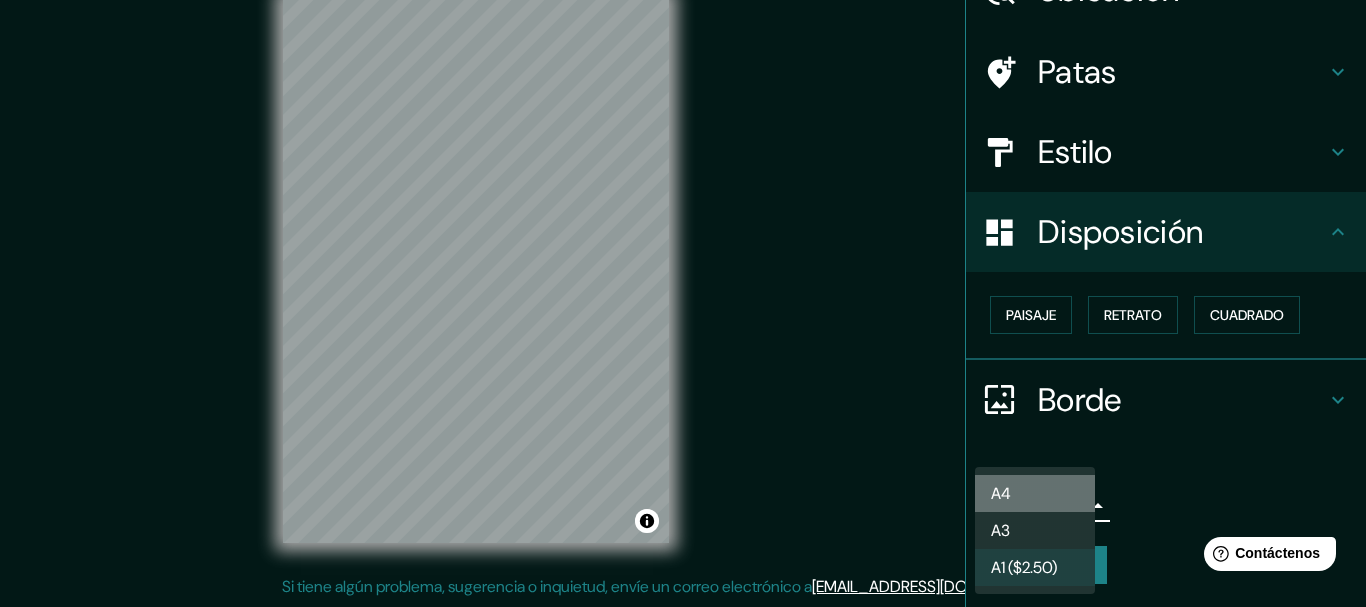click on "A4" at bounding box center (1035, 493) 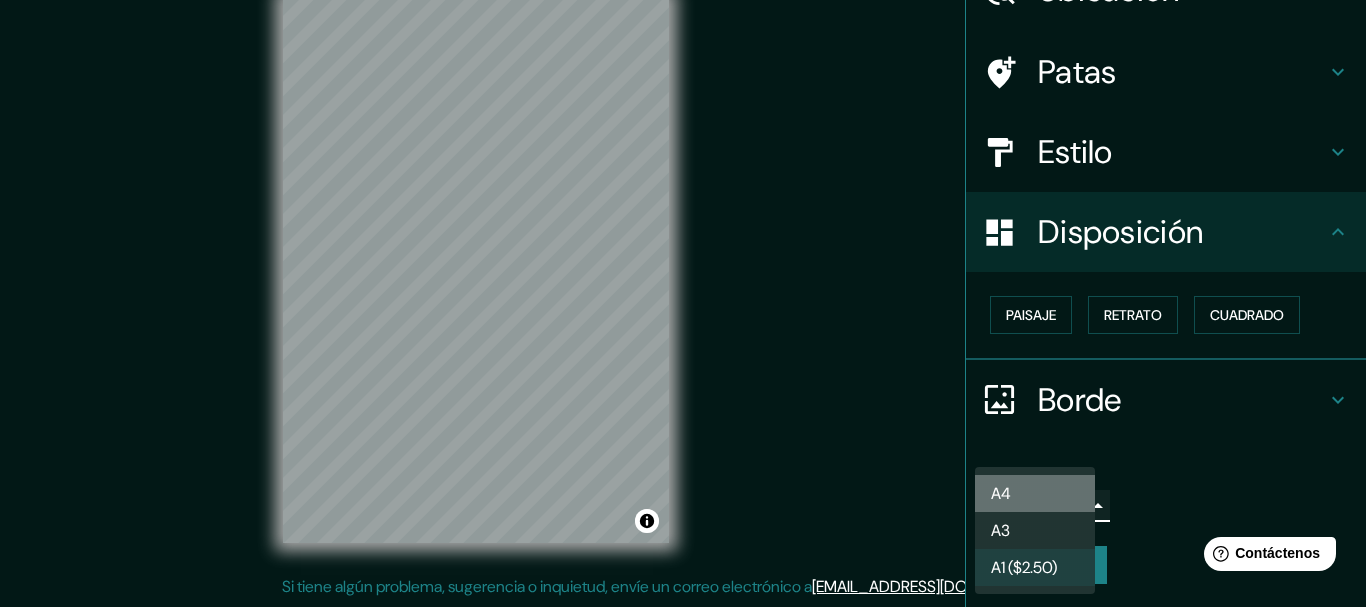 type on "single" 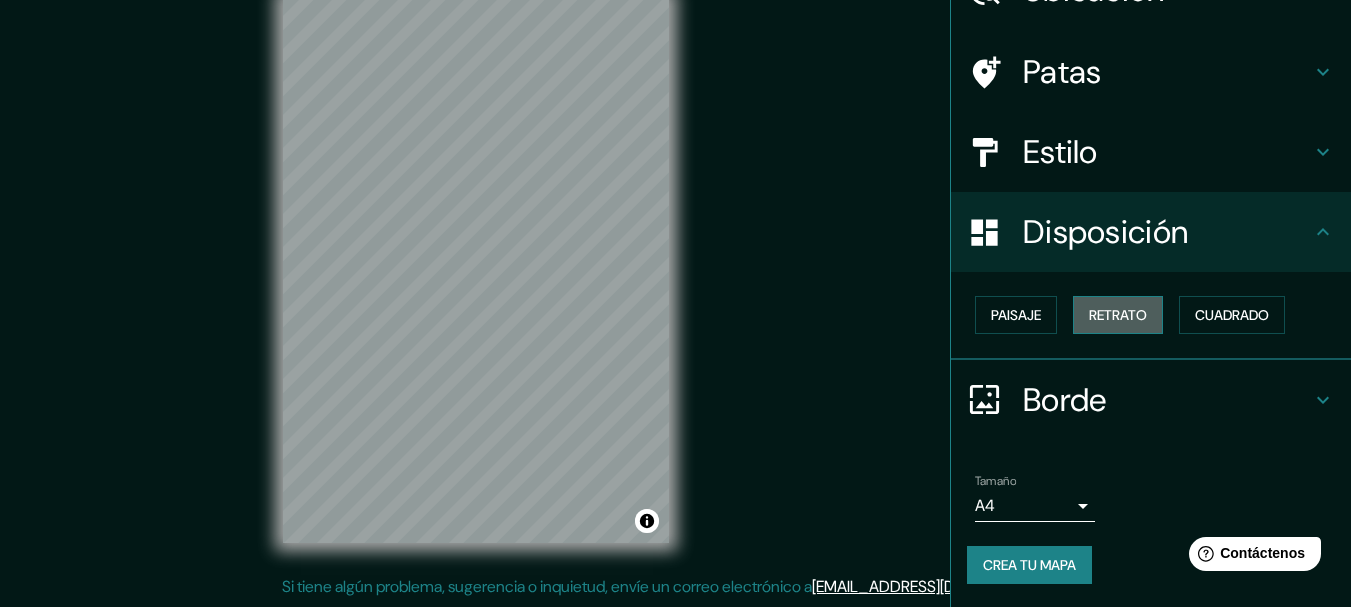 click on "Retrato" at bounding box center (1118, 315) 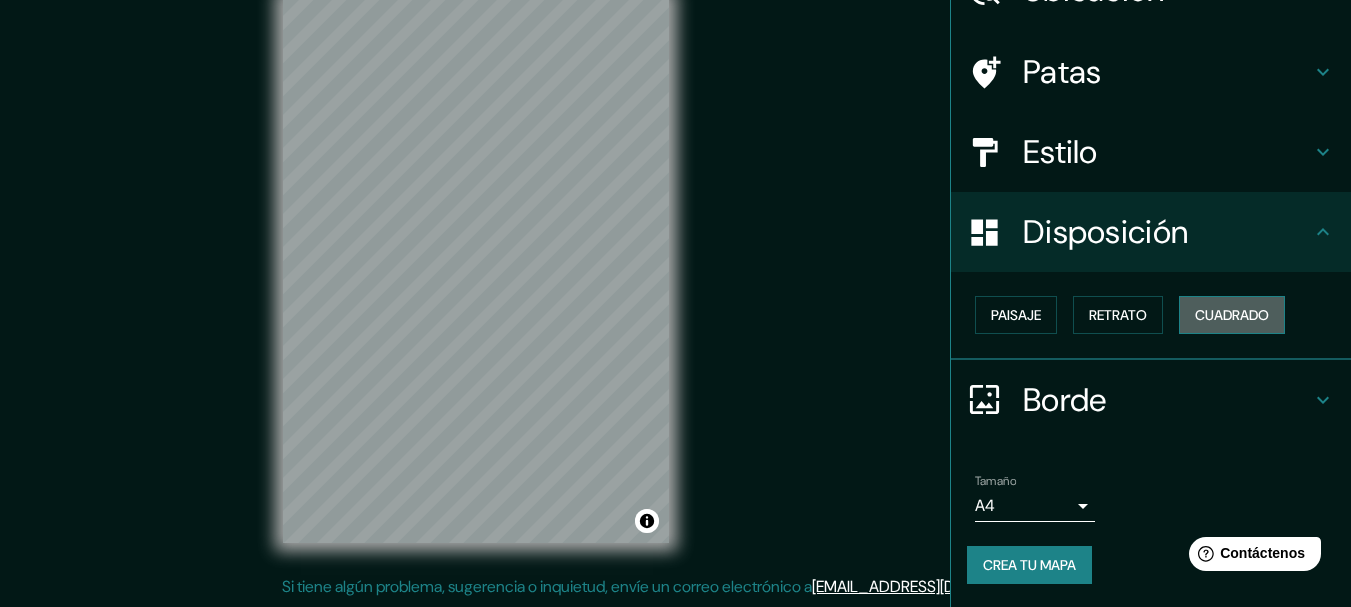 click on "Cuadrado" at bounding box center (1232, 315) 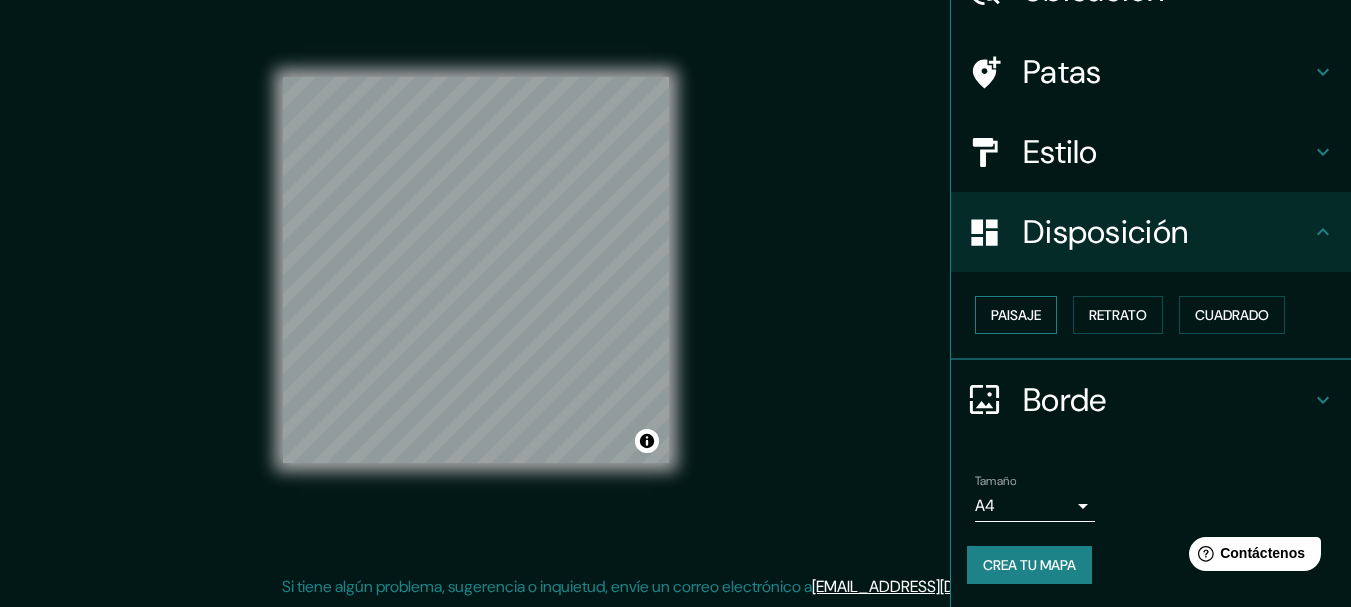click on "Paisaje" at bounding box center (1016, 315) 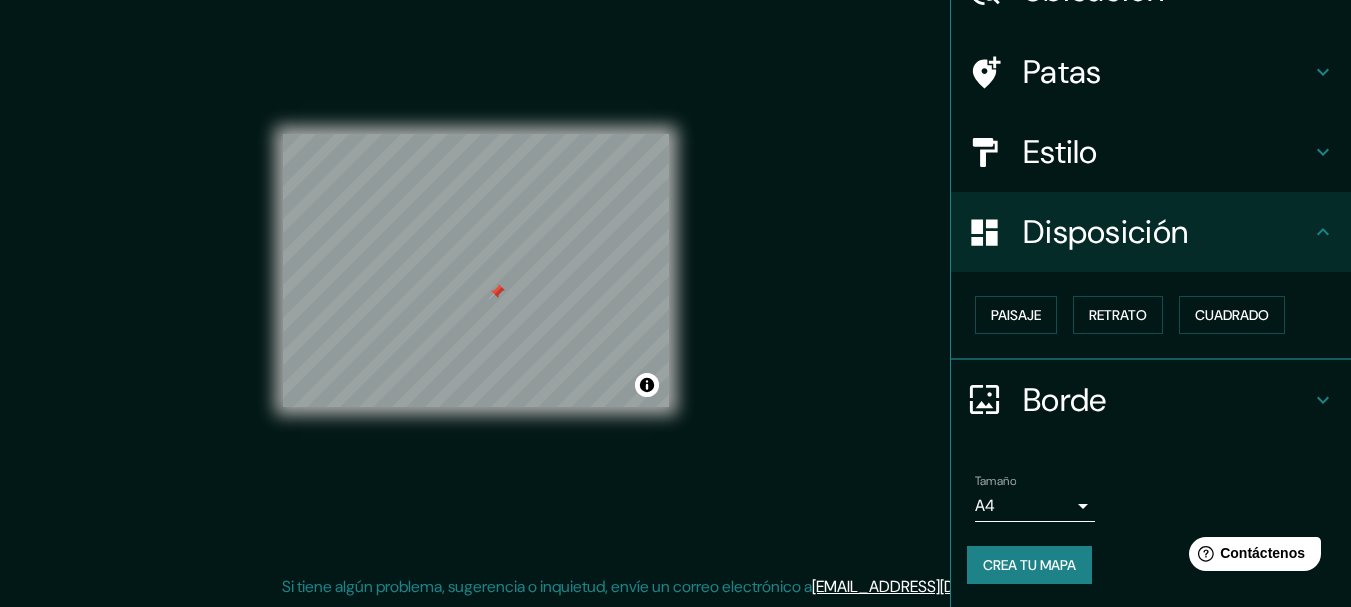click at bounding box center [497, 292] 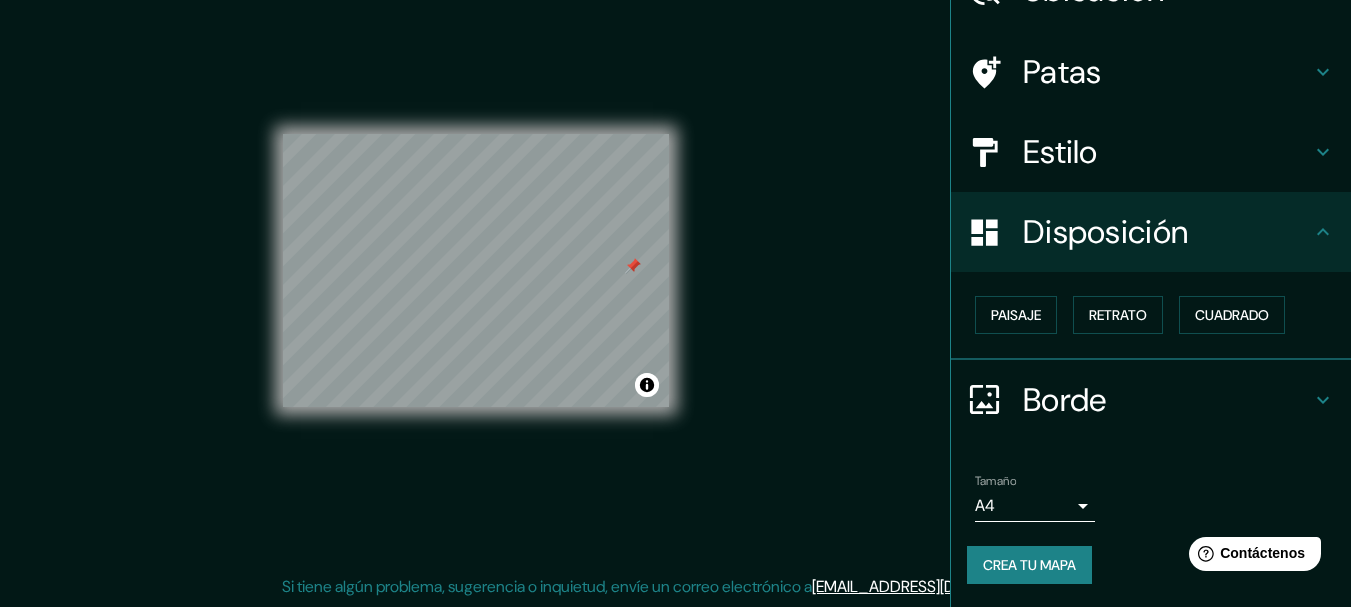 click at bounding box center (633, 266) 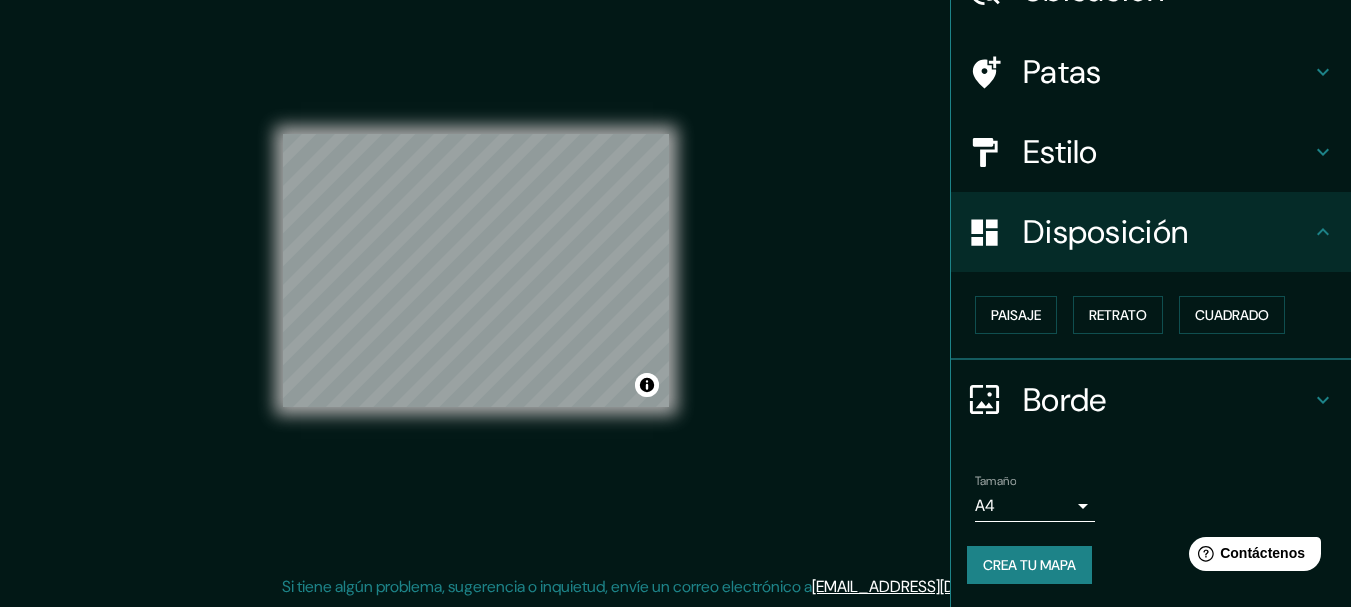 click on "© Mapbox   © OpenStreetMap   Improve this map" at bounding box center (476, 270) 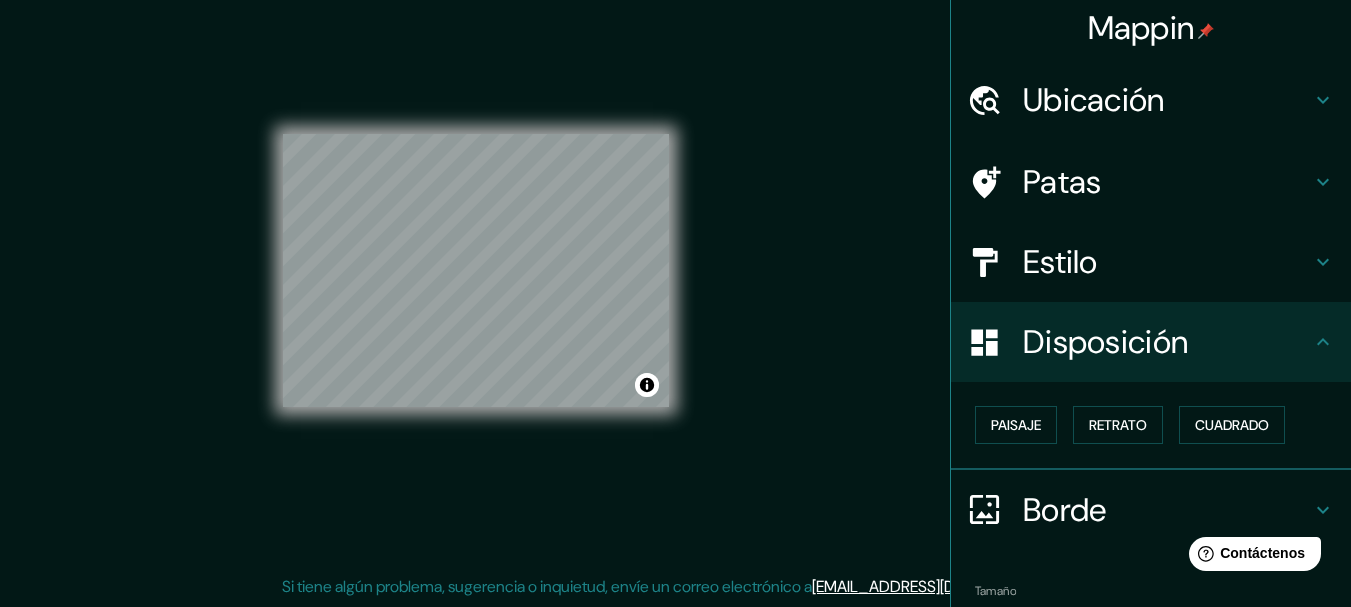 scroll, scrollTop: 0, scrollLeft: 0, axis: both 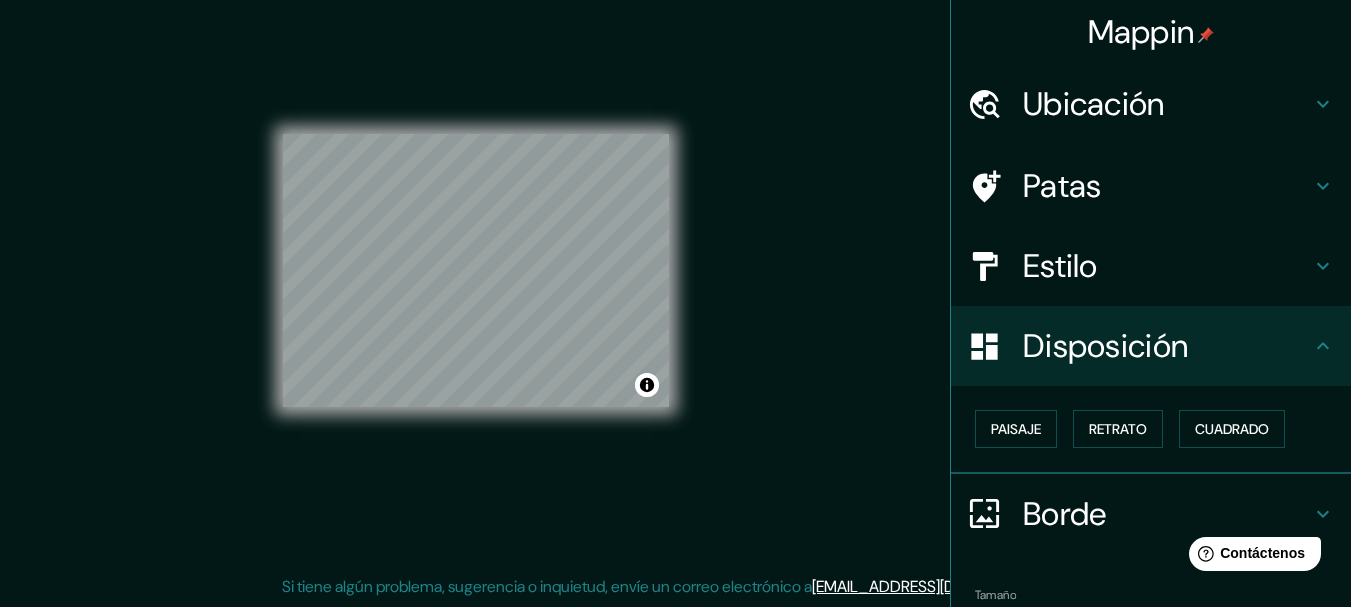 click on "Estilo" at bounding box center [1167, 266] 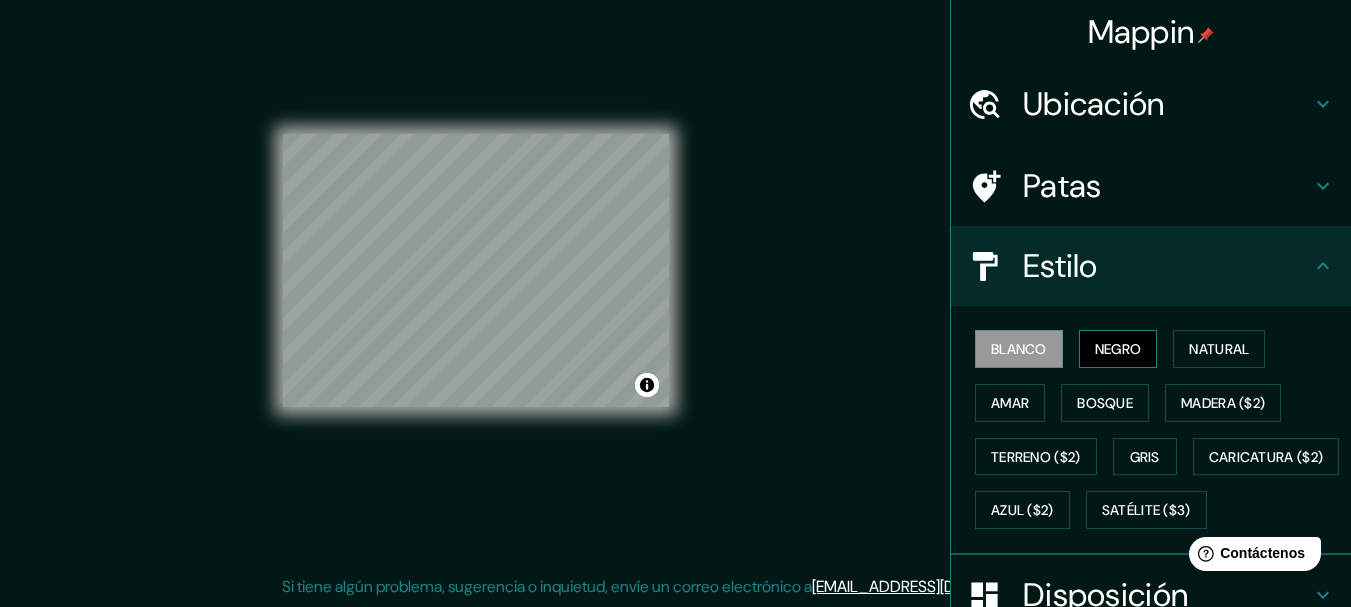 click on "Negro" at bounding box center (1118, 349) 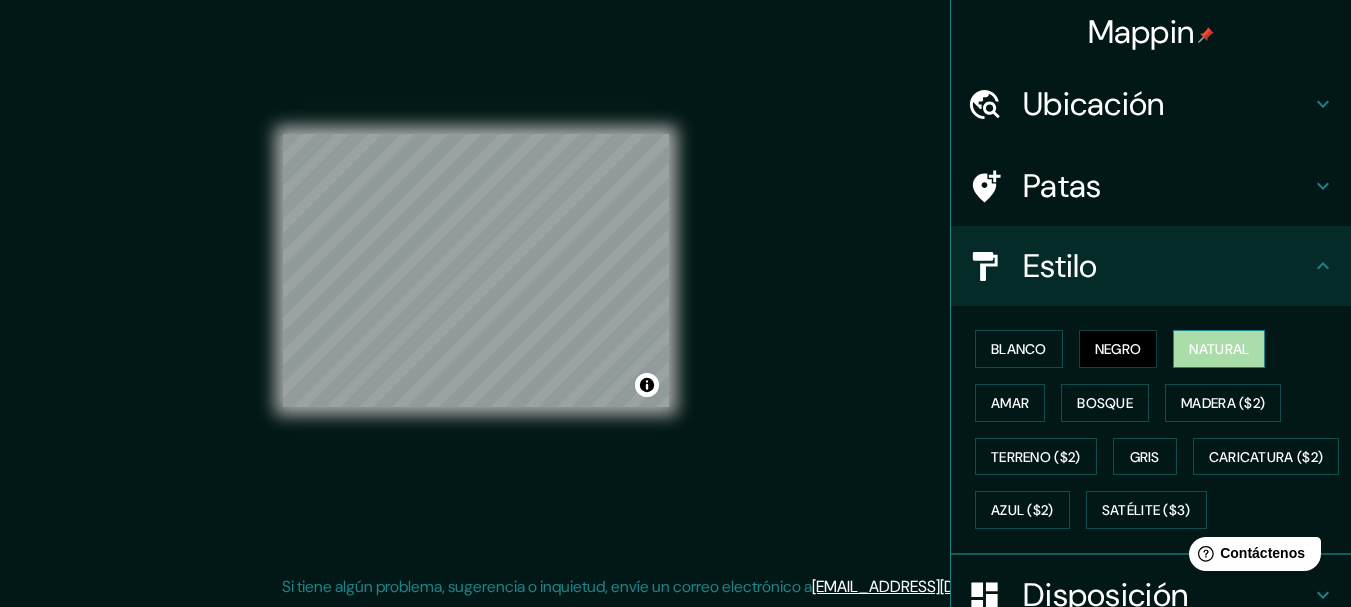 click on "Natural" at bounding box center (1219, 349) 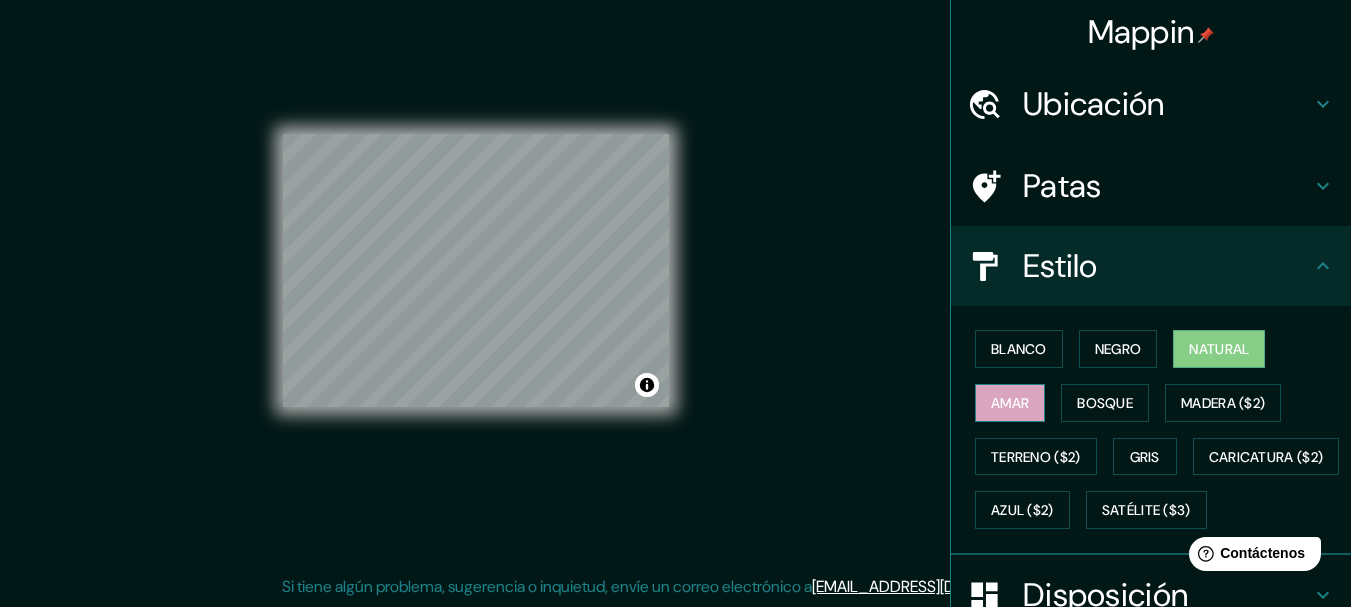 click on "Amar" at bounding box center [1010, 403] 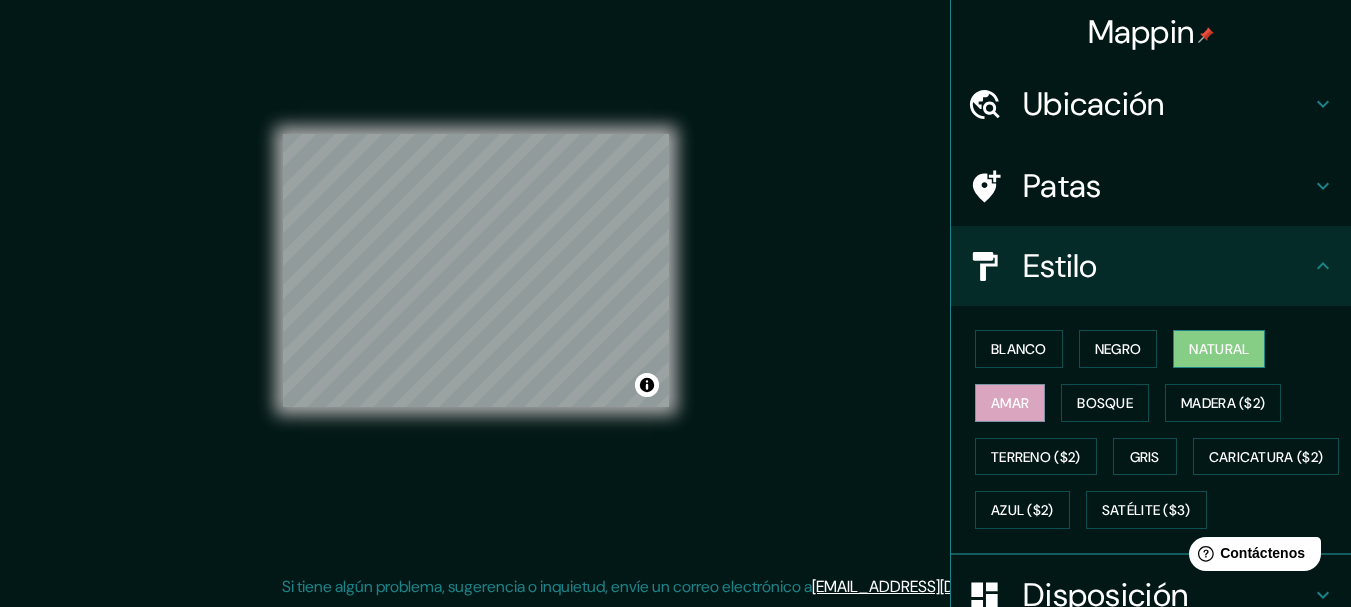 click on "Natural" at bounding box center (1219, 349) 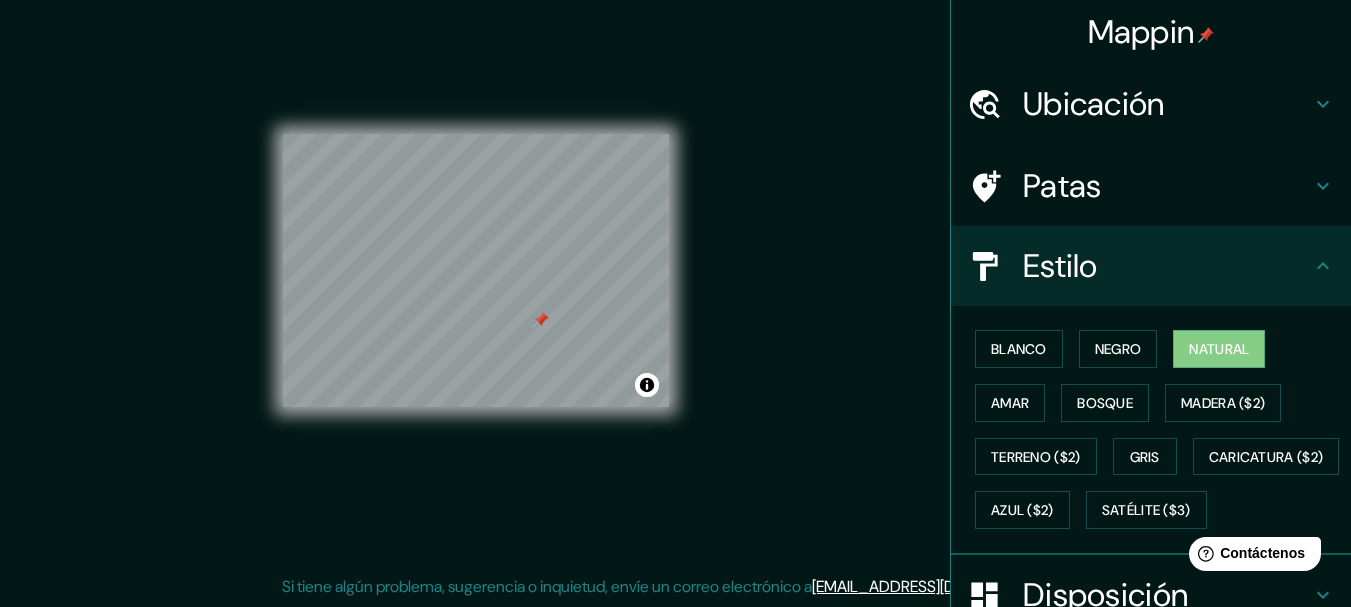 click at bounding box center [541, 320] 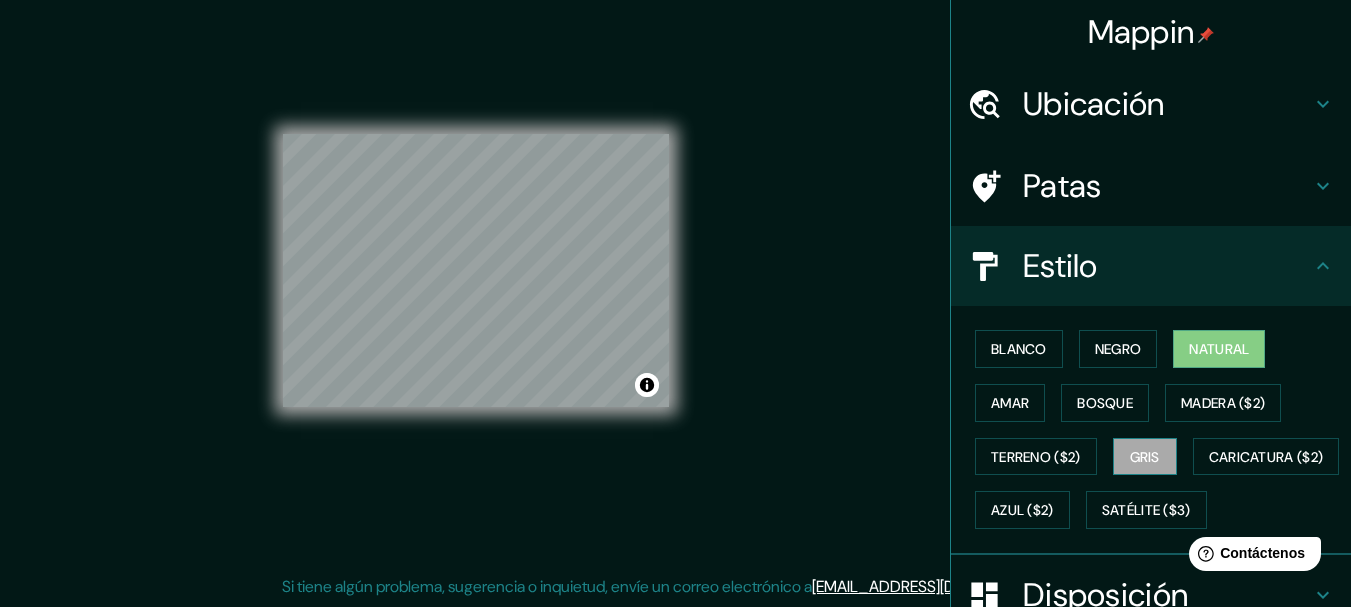 scroll, scrollTop: 329, scrollLeft: 0, axis: vertical 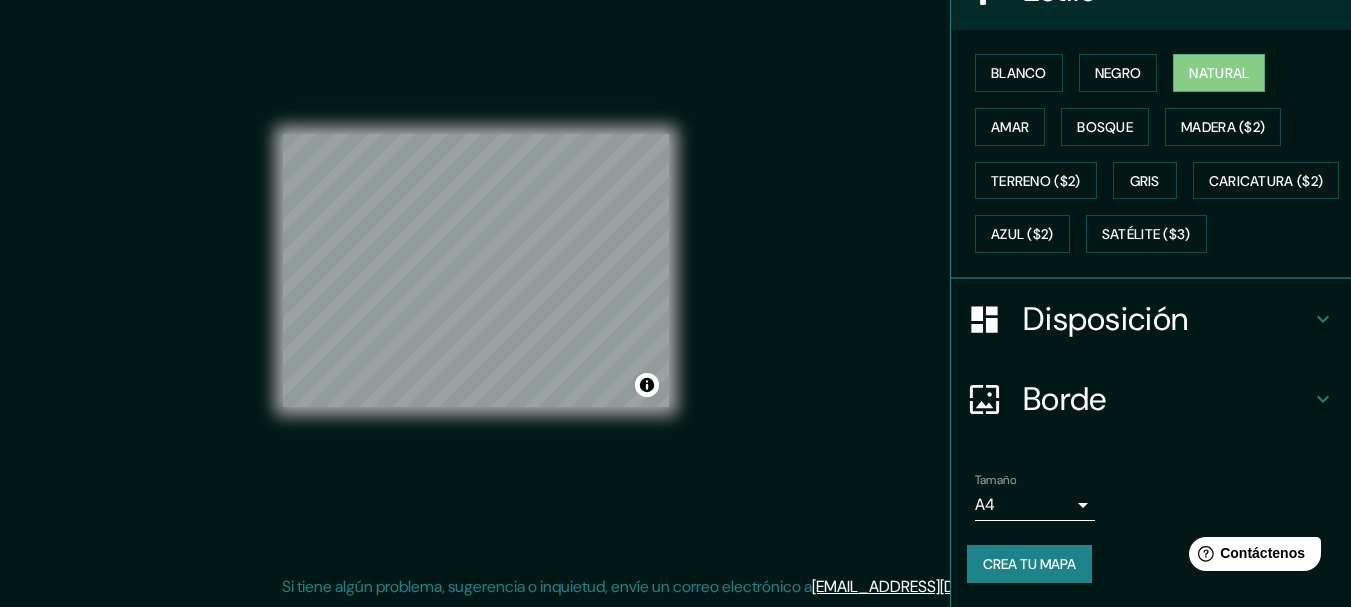 click on "Crea tu mapa" at bounding box center (1029, 564) 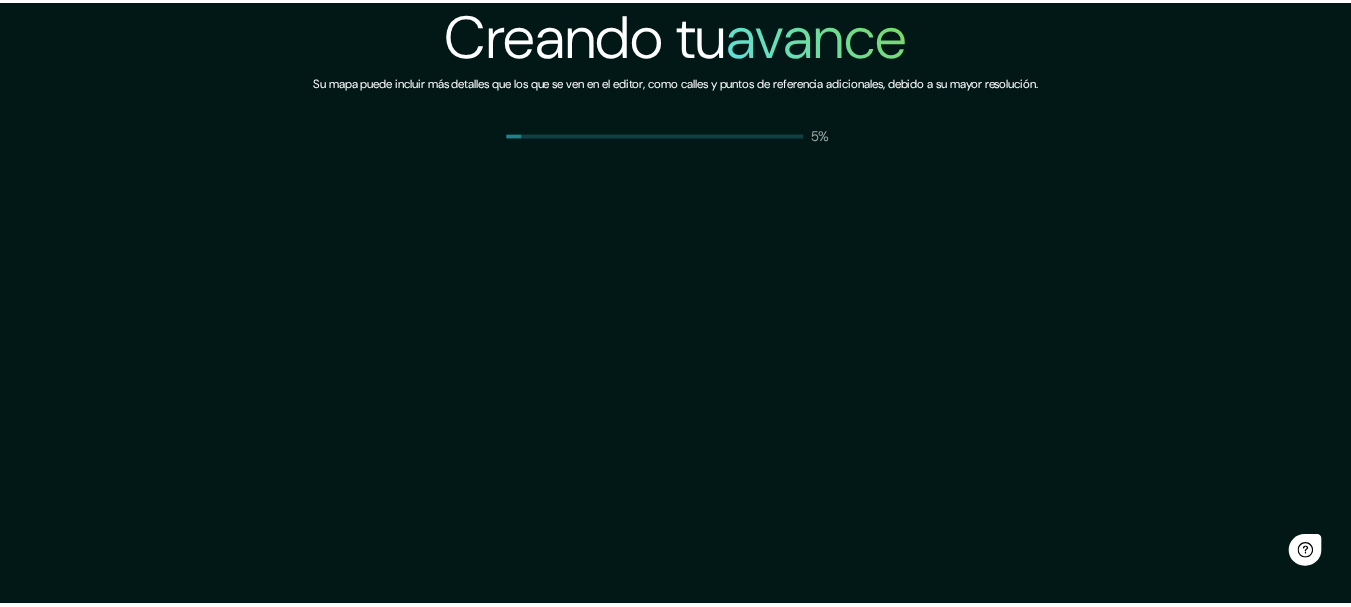 scroll, scrollTop: 0, scrollLeft: 0, axis: both 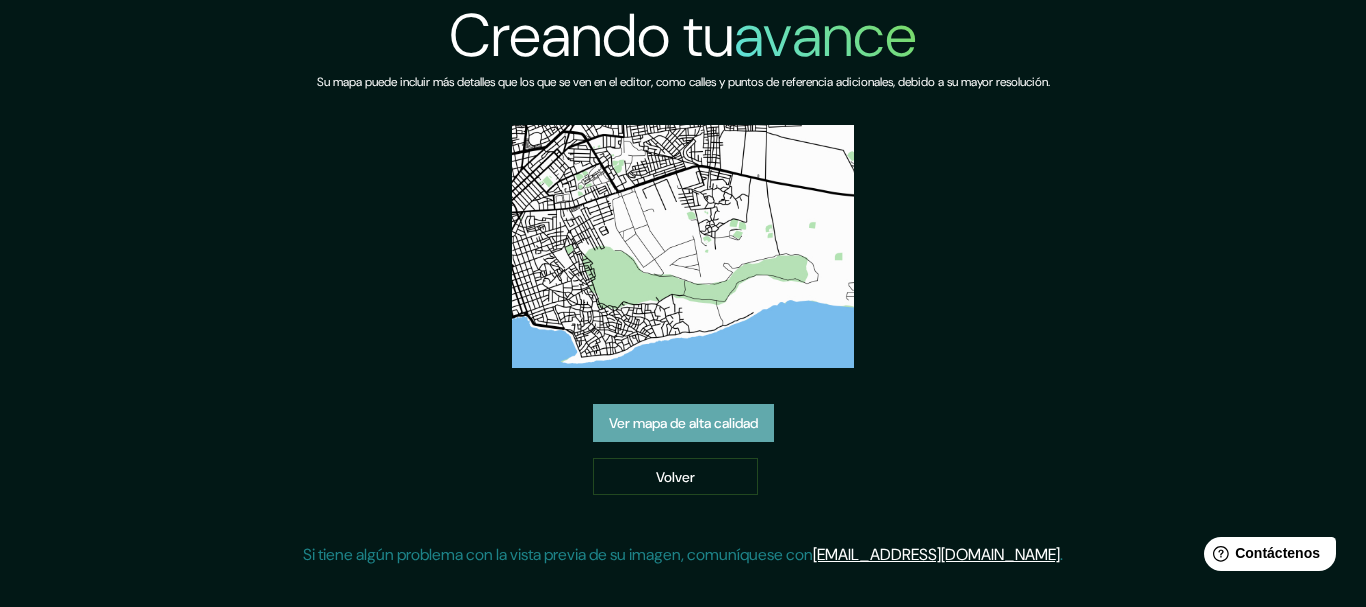 click on "Ver mapa de alta calidad" at bounding box center [683, 423] 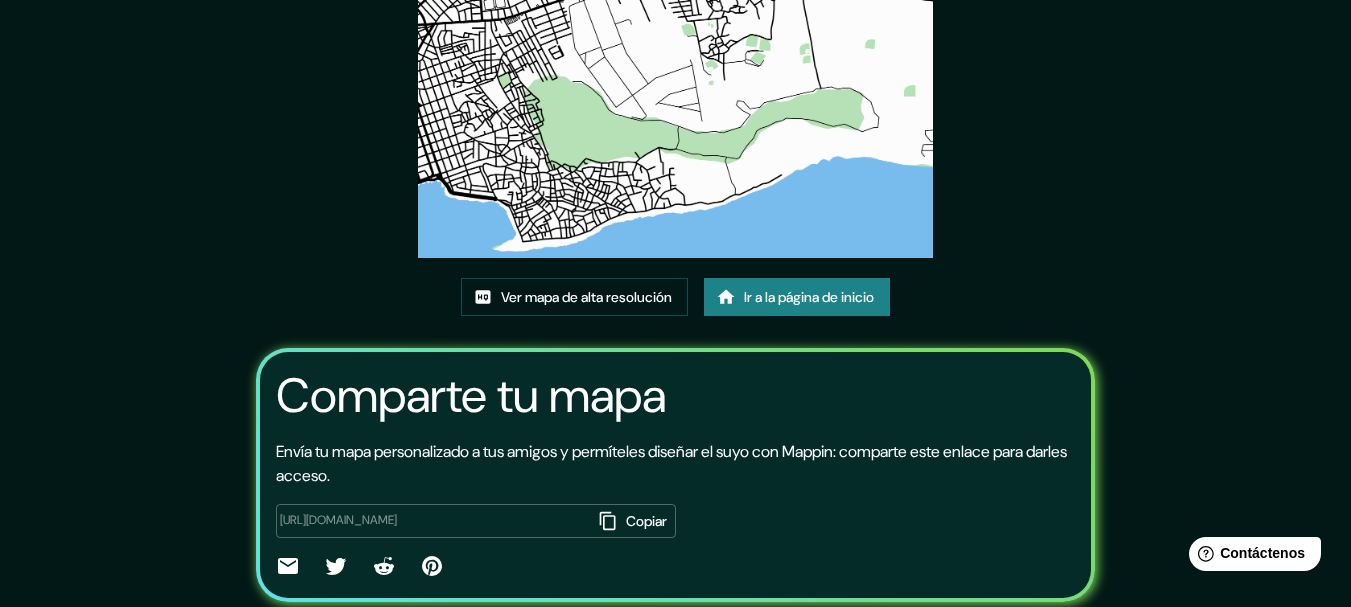 scroll, scrollTop: 200, scrollLeft: 0, axis: vertical 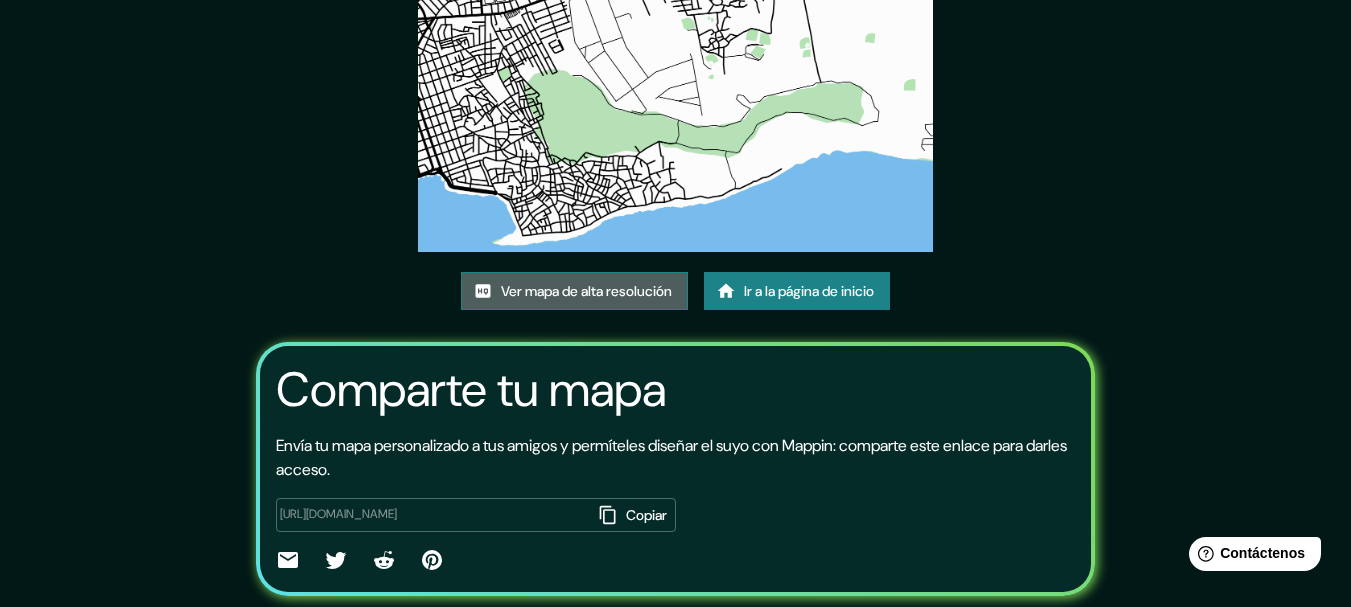 click on "Ver mapa de alta resolución" at bounding box center (586, 291) 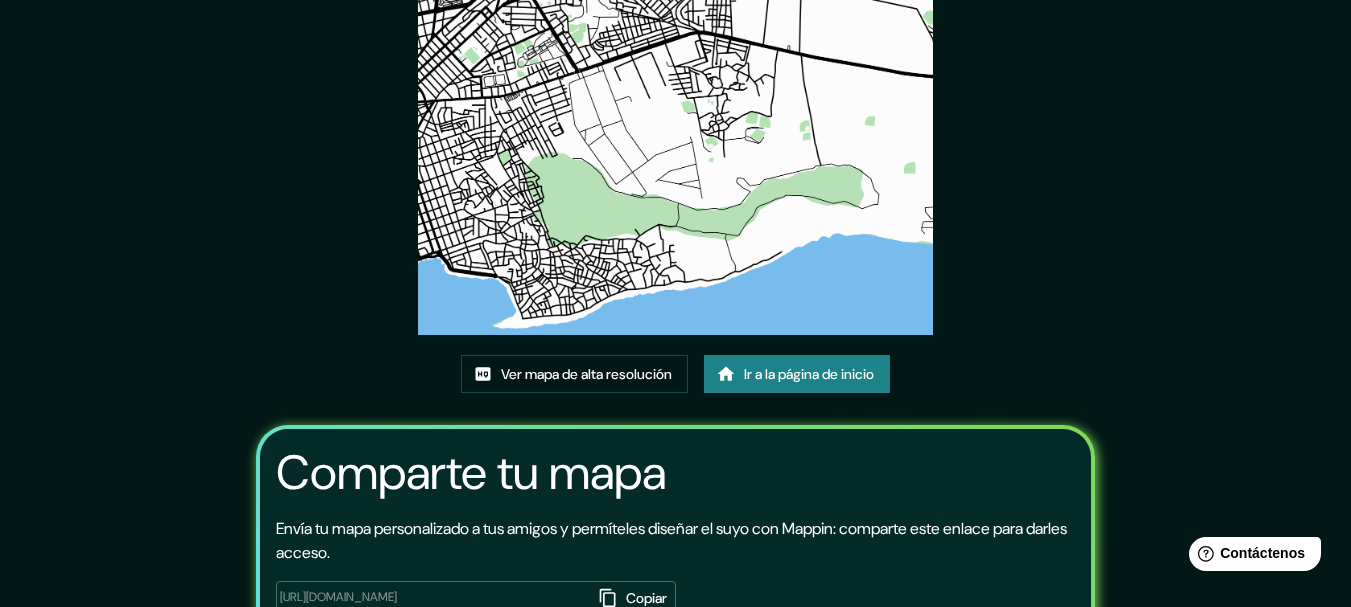 scroll, scrollTop: 0, scrollLeft: 0, axis: both 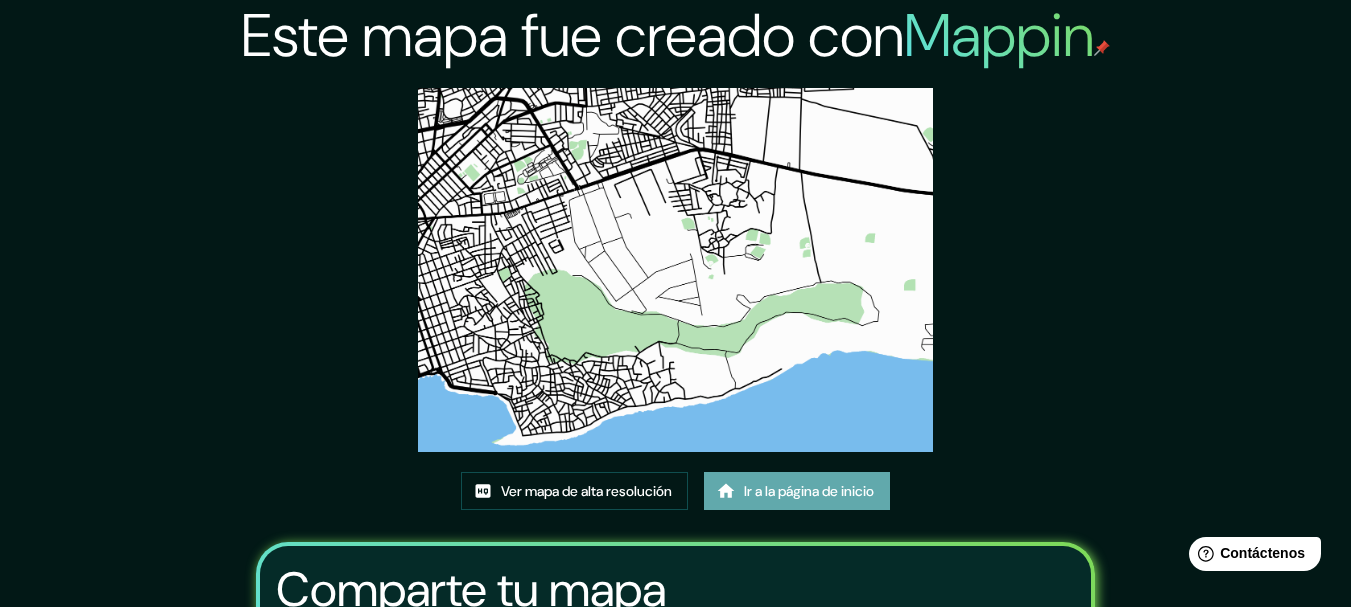 click on "Ir a la página de inicio" at bounding box center [809, 491] 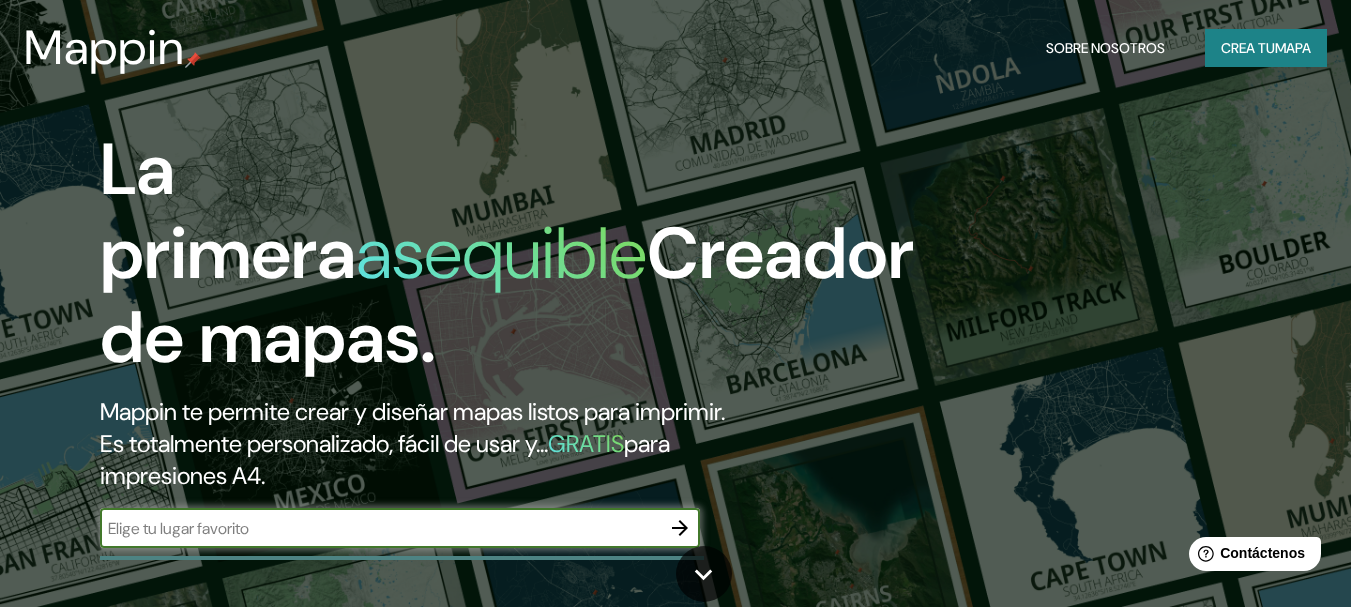 click on "mapa" at bounding box center (1293, 48) 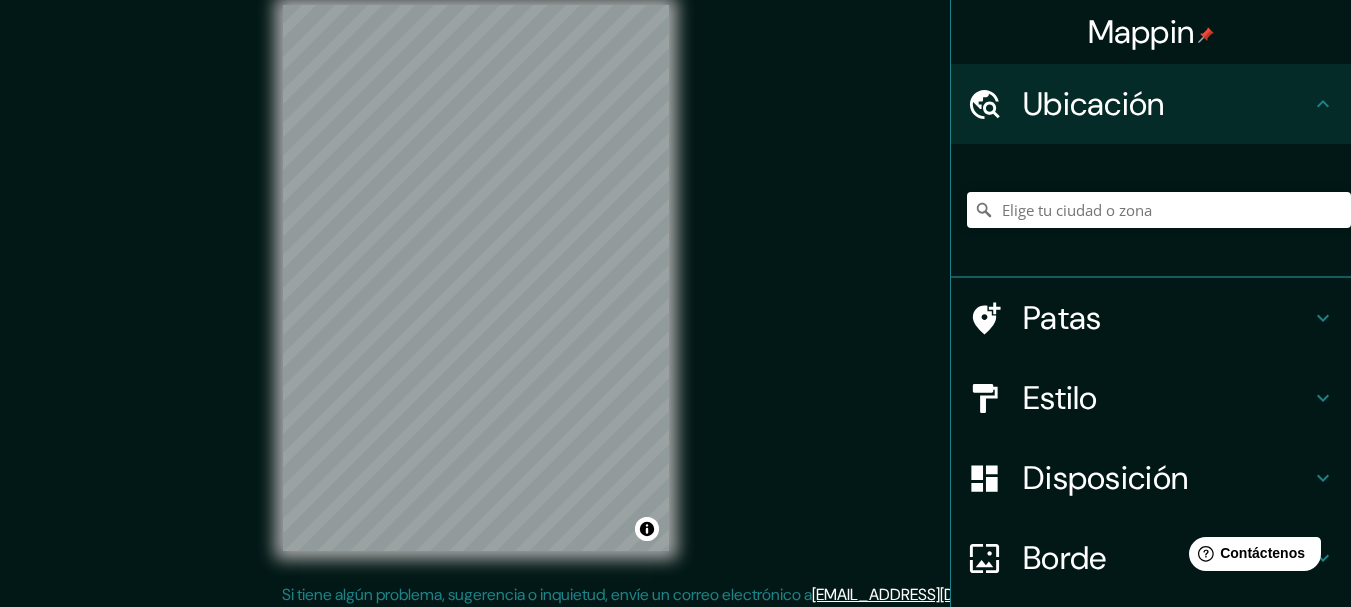 scroll, scrollTop: 35, scrollLeft: 0, axis: vertical 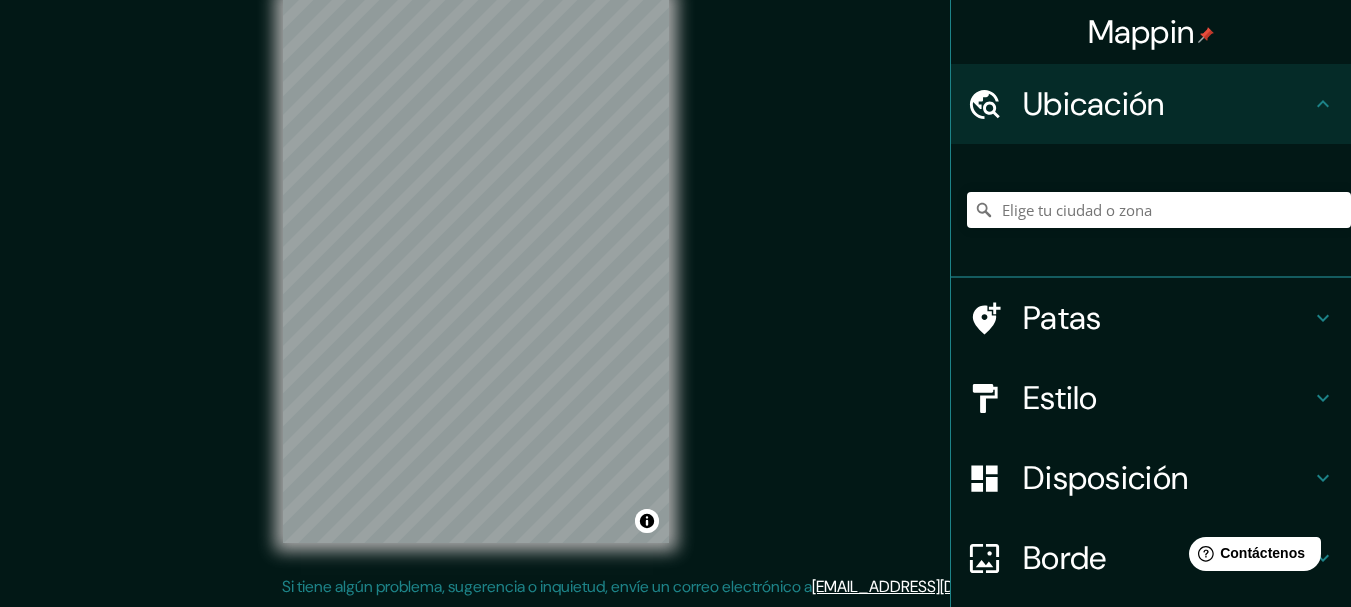 click on "Estilo" at bounding box center (1167, 398) 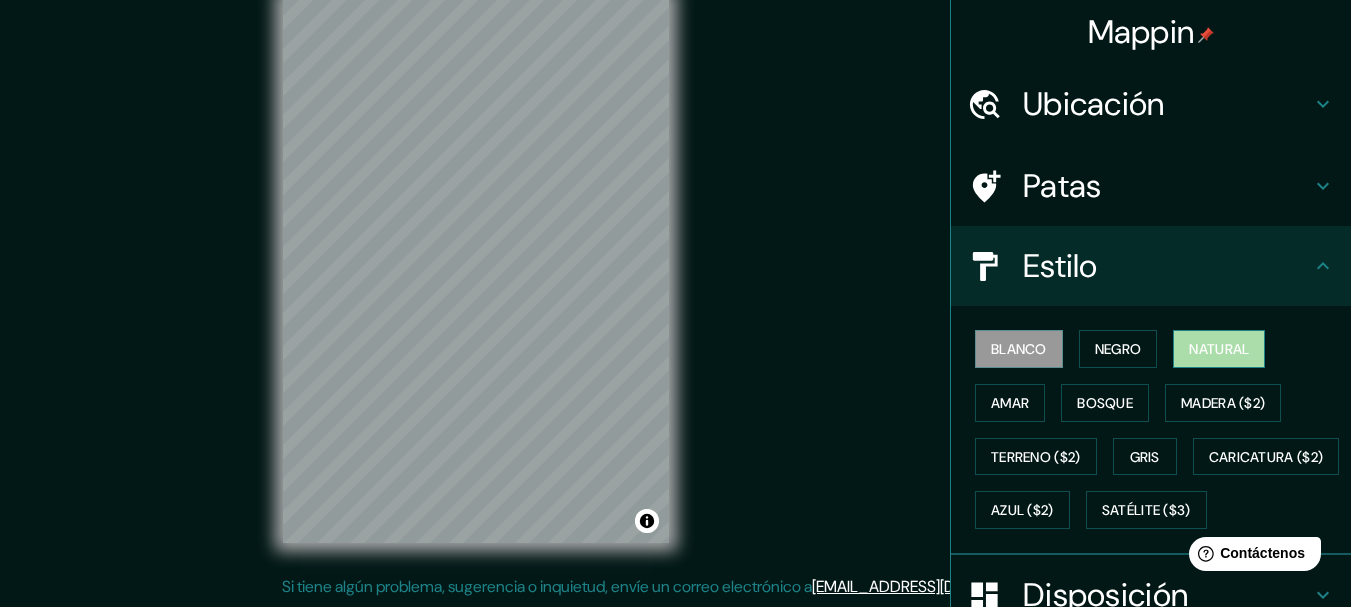 click on "Natural" at bounding box center [1219, 349] 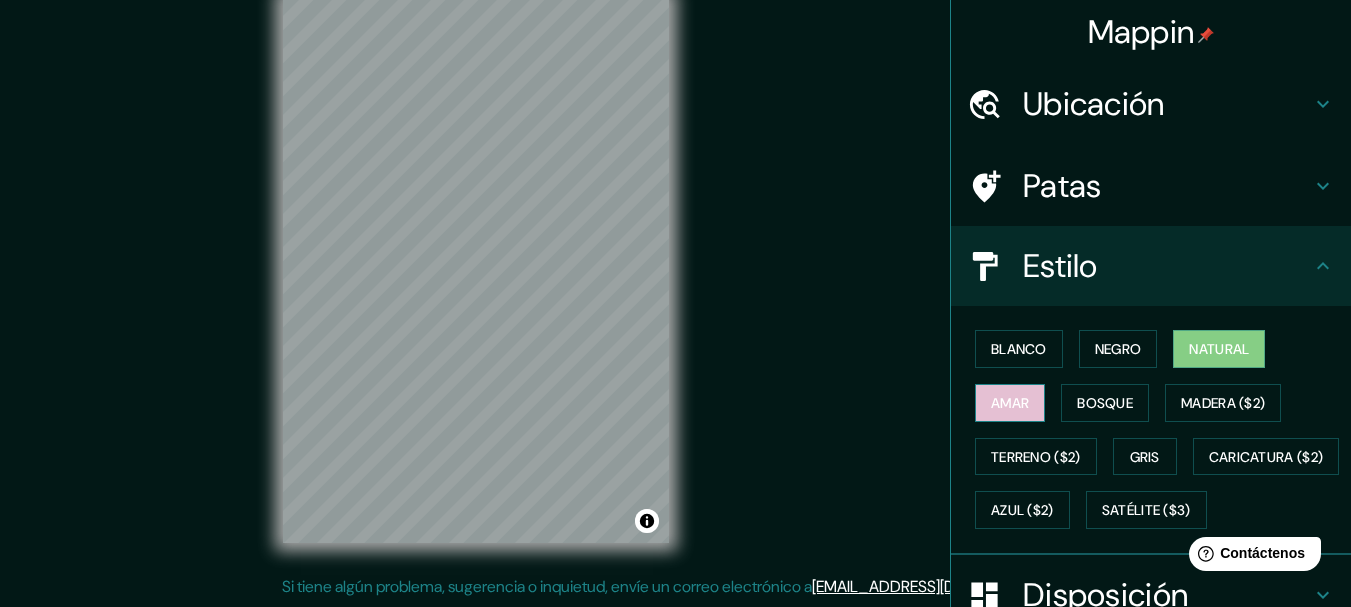 click on "Amar" at bounding box center (1010, 403) 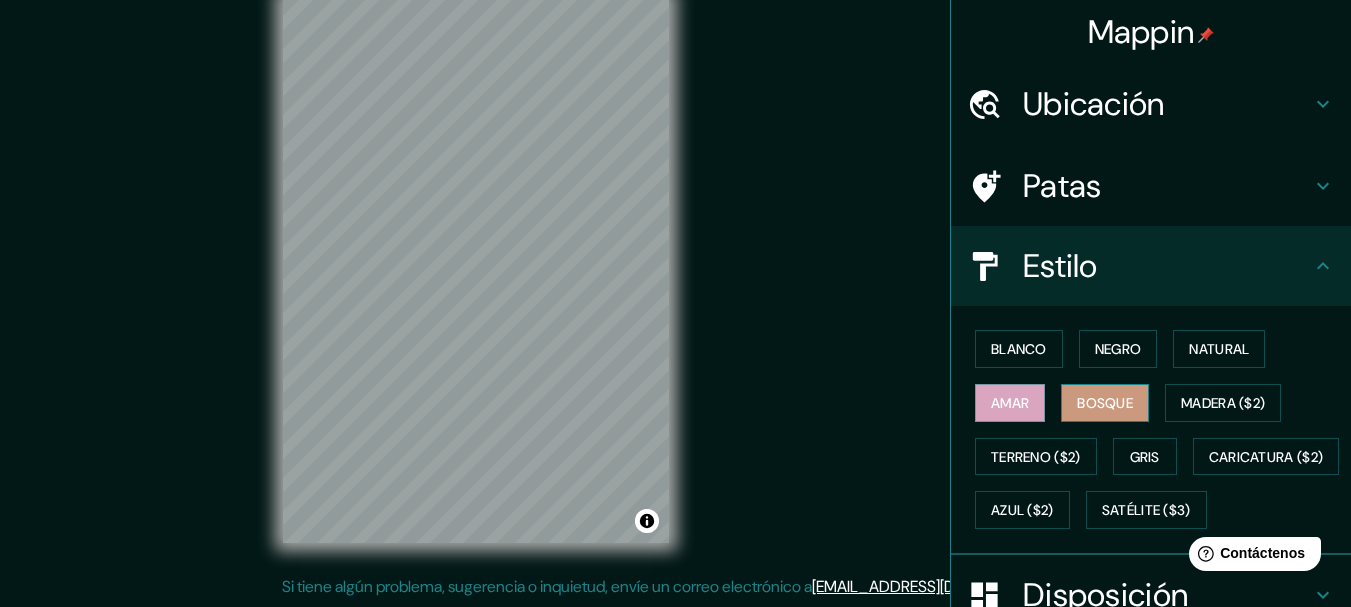 click on "Bosque" at bounding box center [1105, 403] 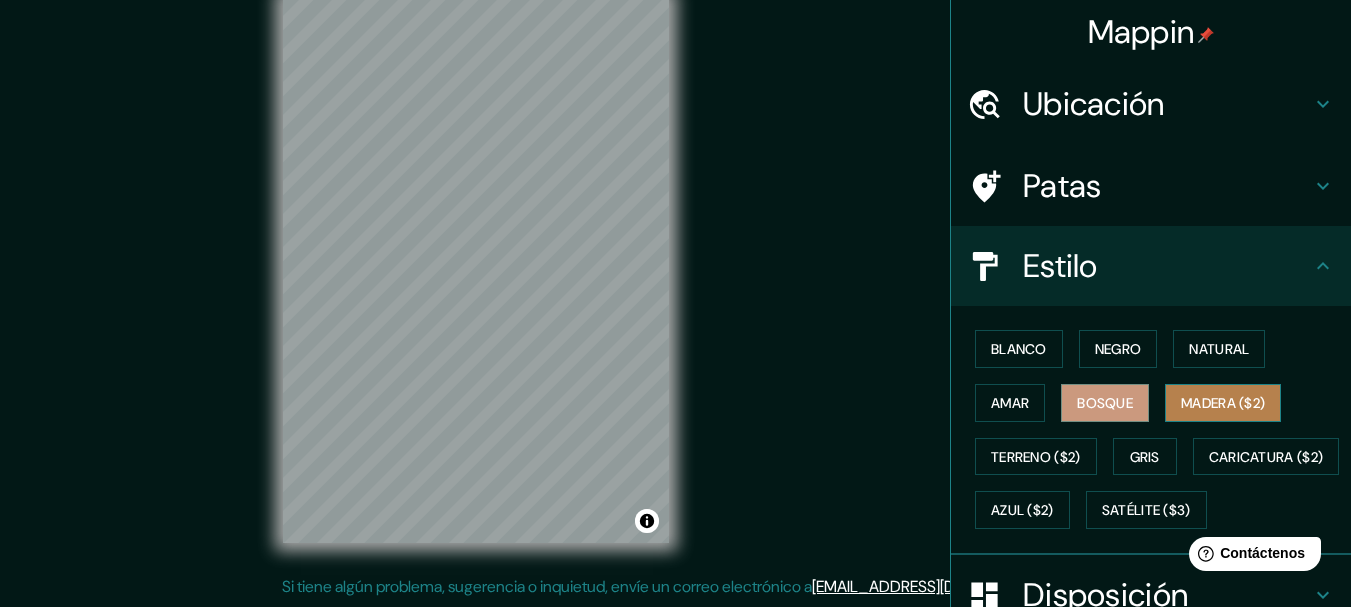 click on "Madera ($2)" at bounding box center [1223, 403] 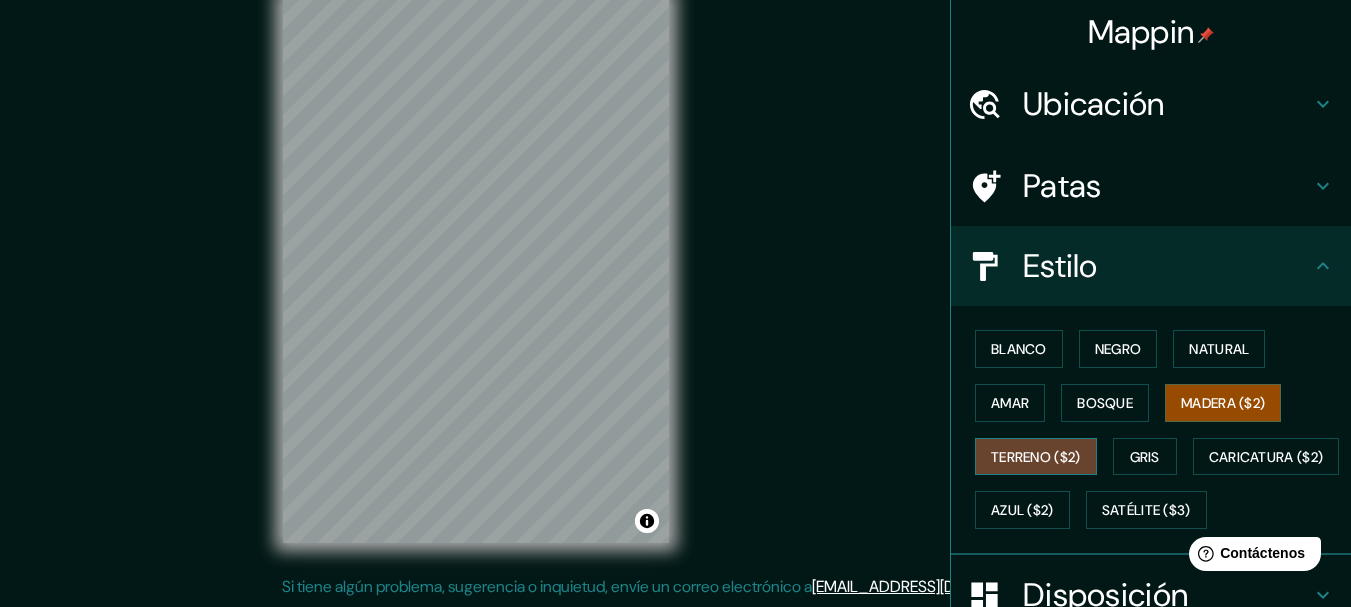 click on "Terreno ($2)" at bounding box center (1036, 457) 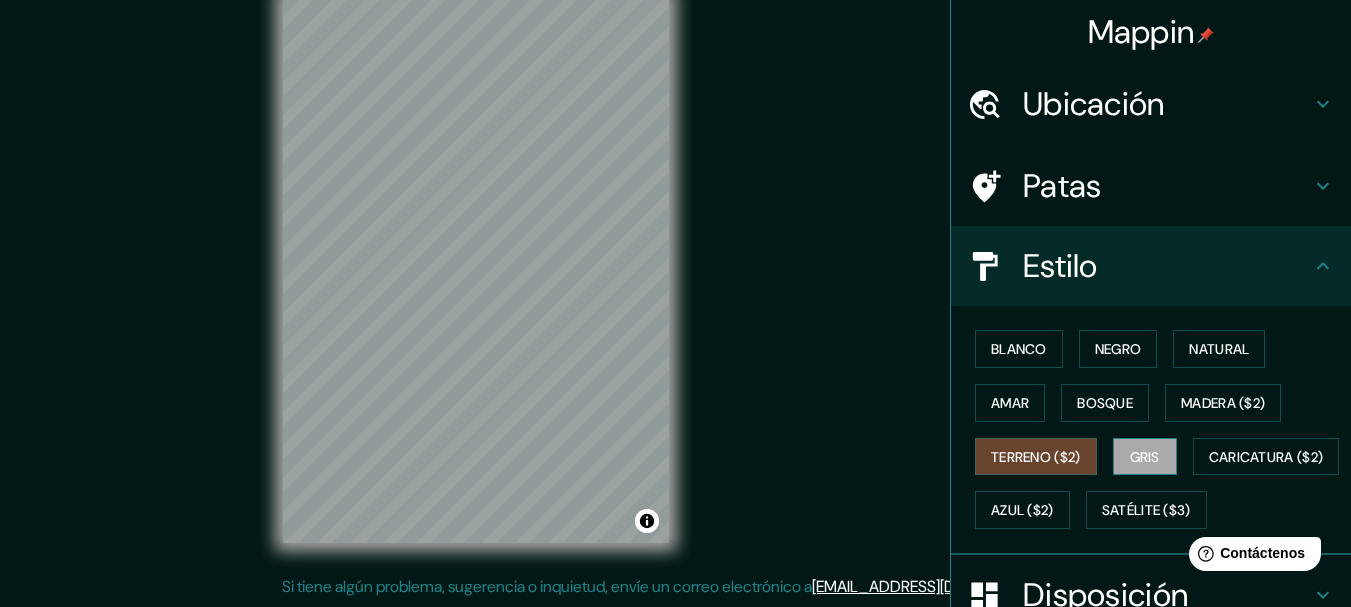 click on "Gris" at bounding box center (1145, 457) 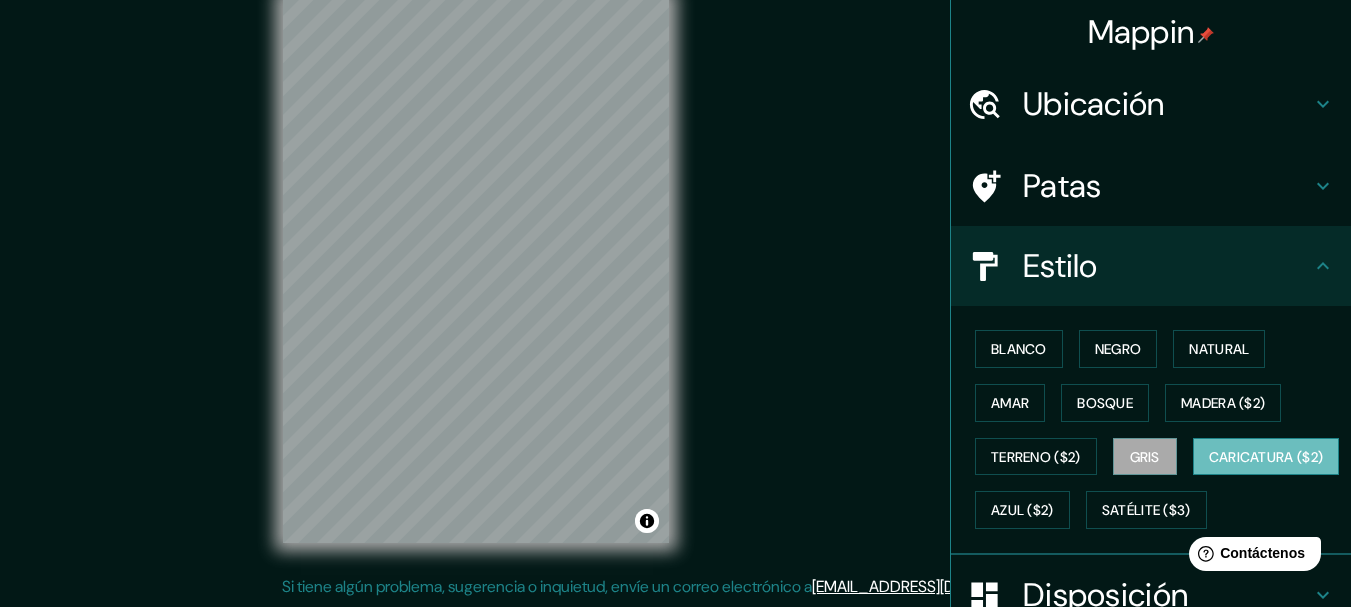 click on "Caricatura ($2)" at bounding box center [1266, 457] 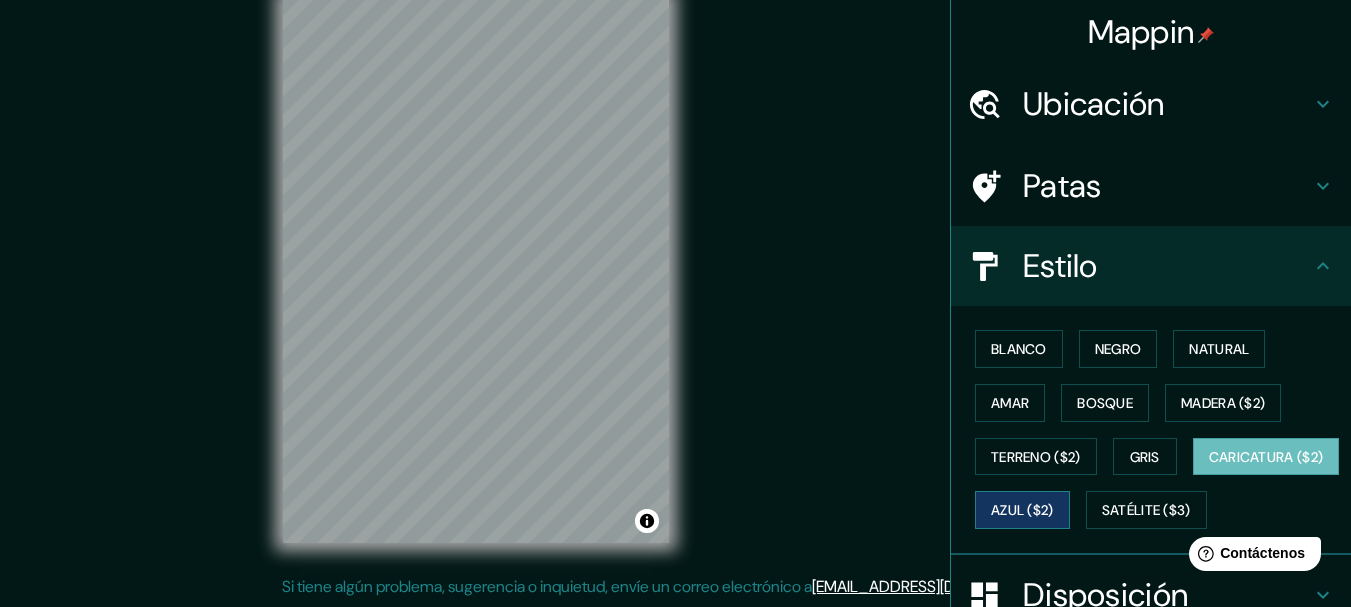 click on "Azul ($2)" at bounding box center [1022, 511] 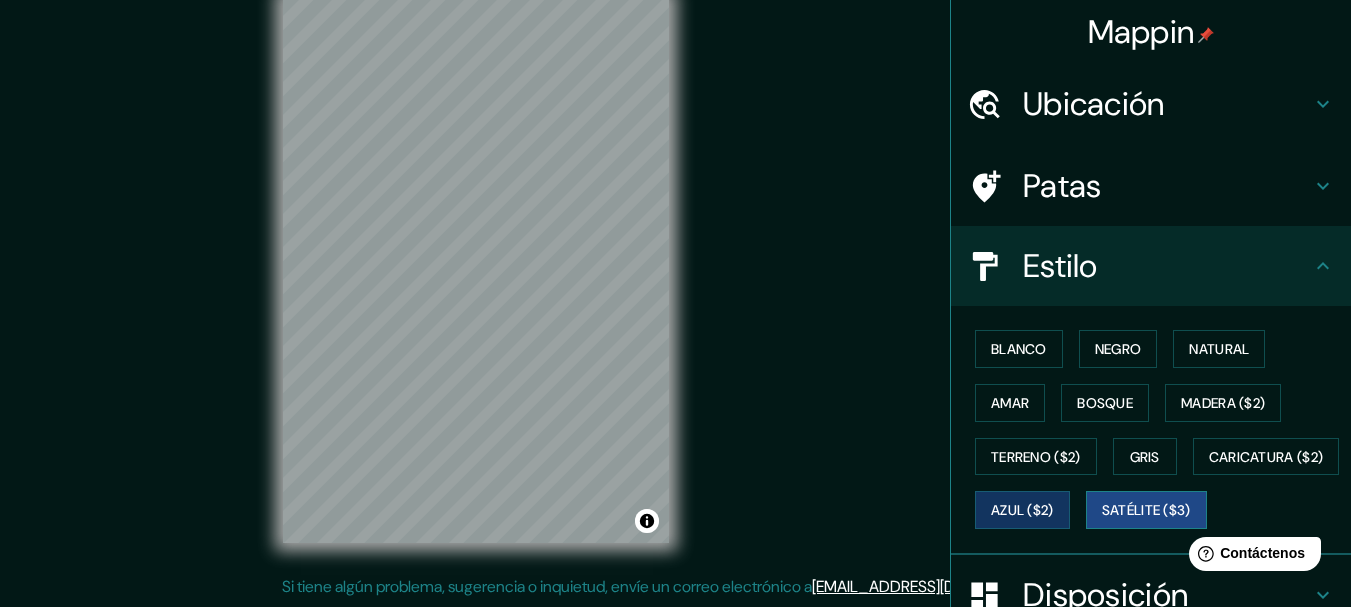 click on "Satélite ($3)" at bounding box center [1146, 511] 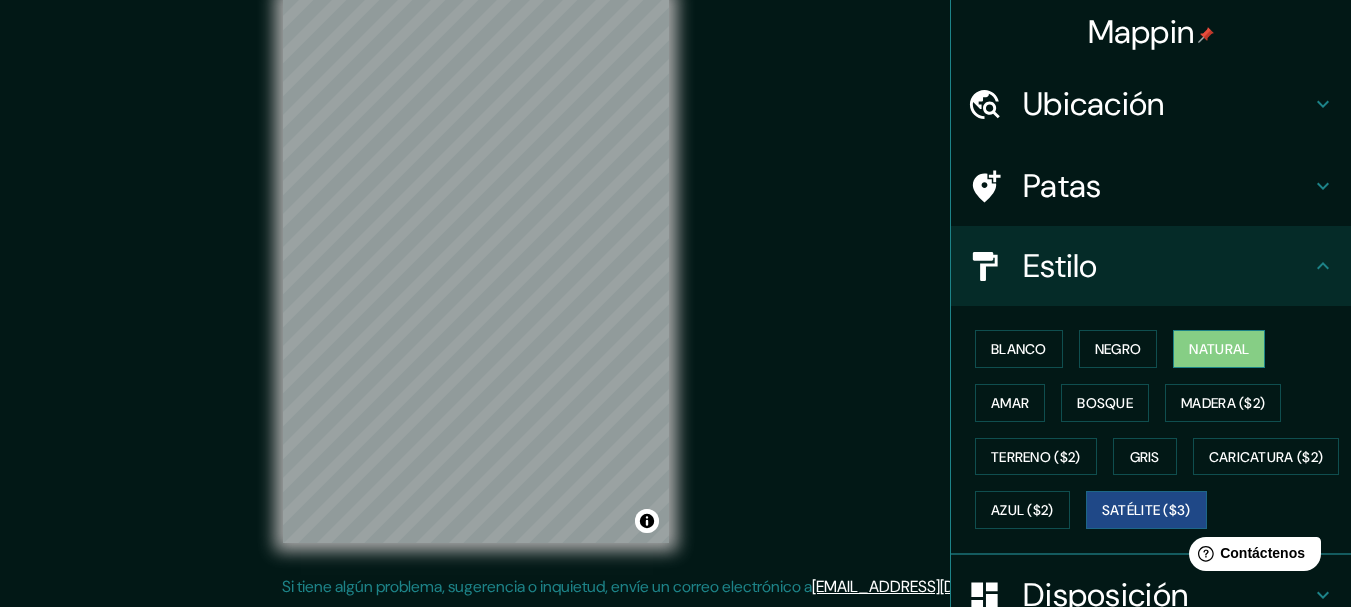 click on "Natural" at bounding box center (1219, 349) 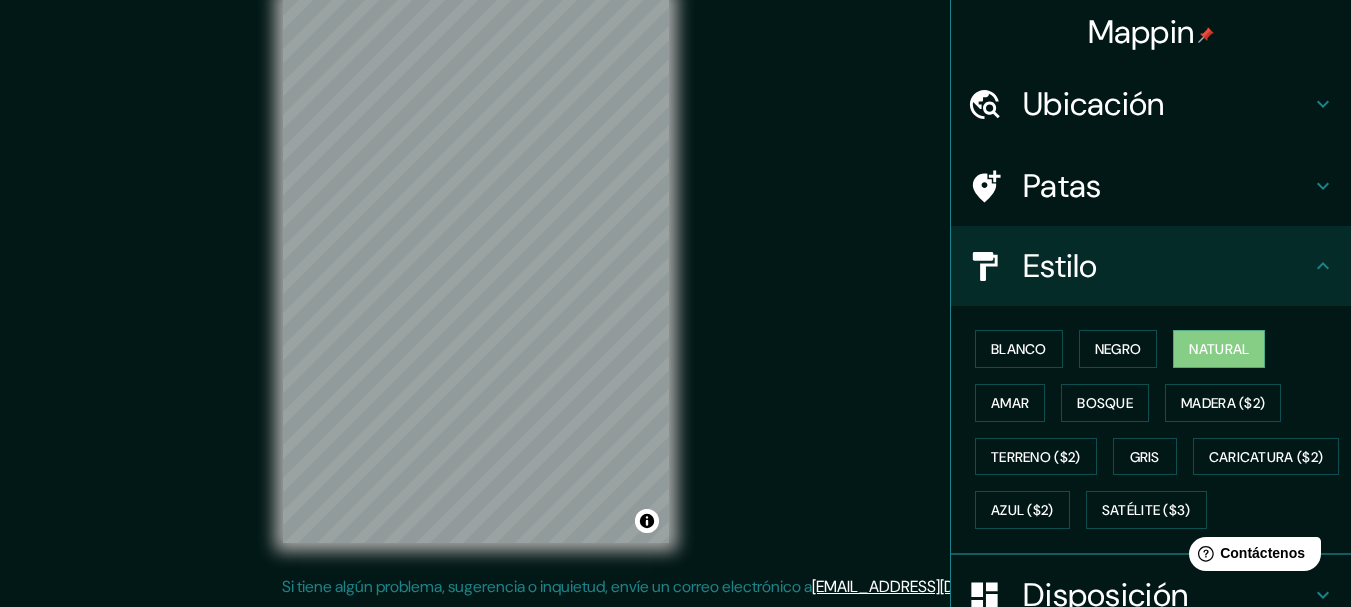 scroll, scrollTop: 329, scrollLeft: 0, axis: vertical 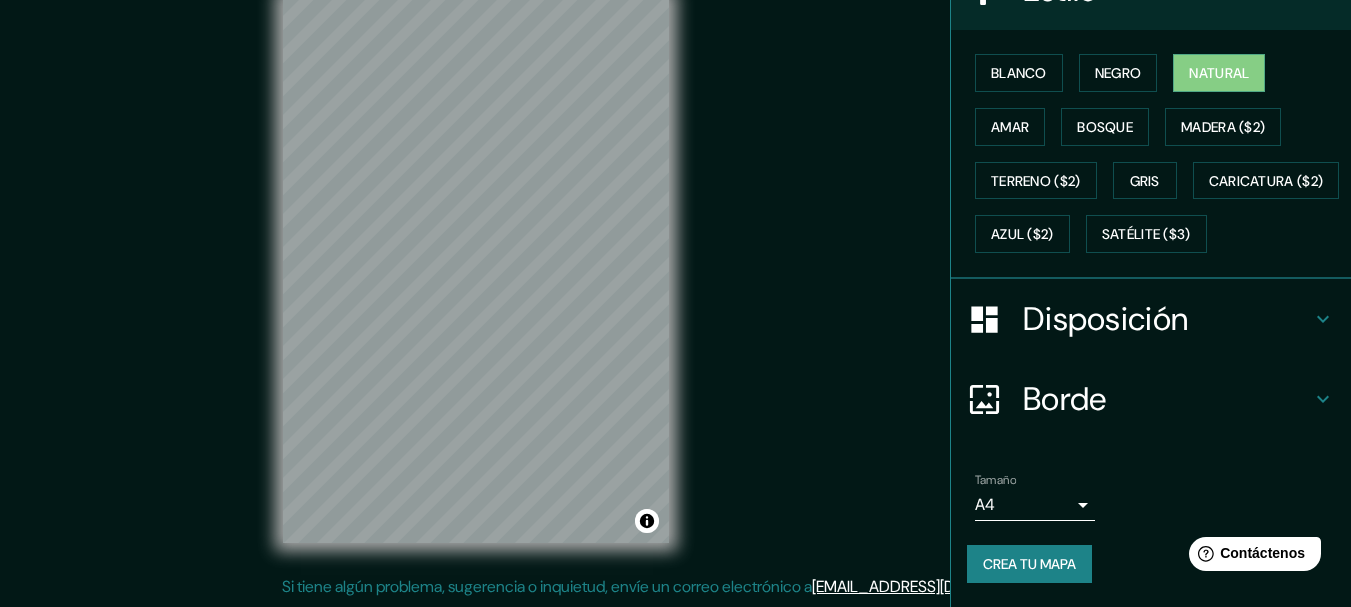 click on "Disposición" at bounding box center (1167, 319) 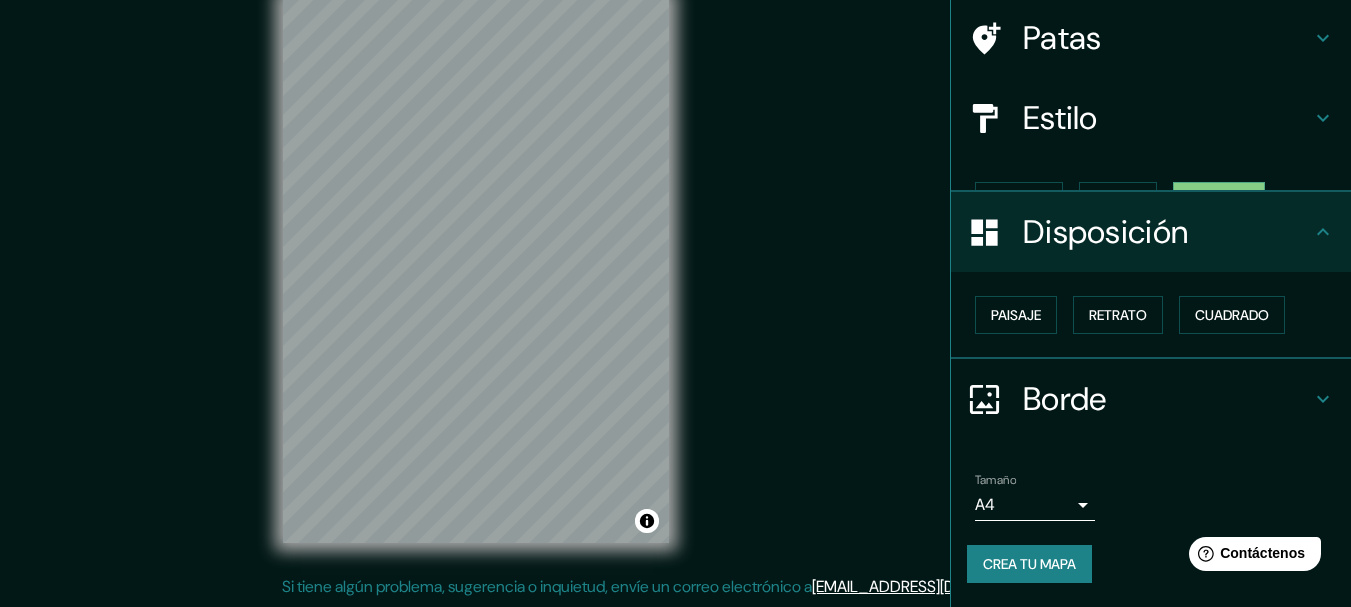 scroll, scrollTop: 114, scrollLeft: 0, axis: vertical 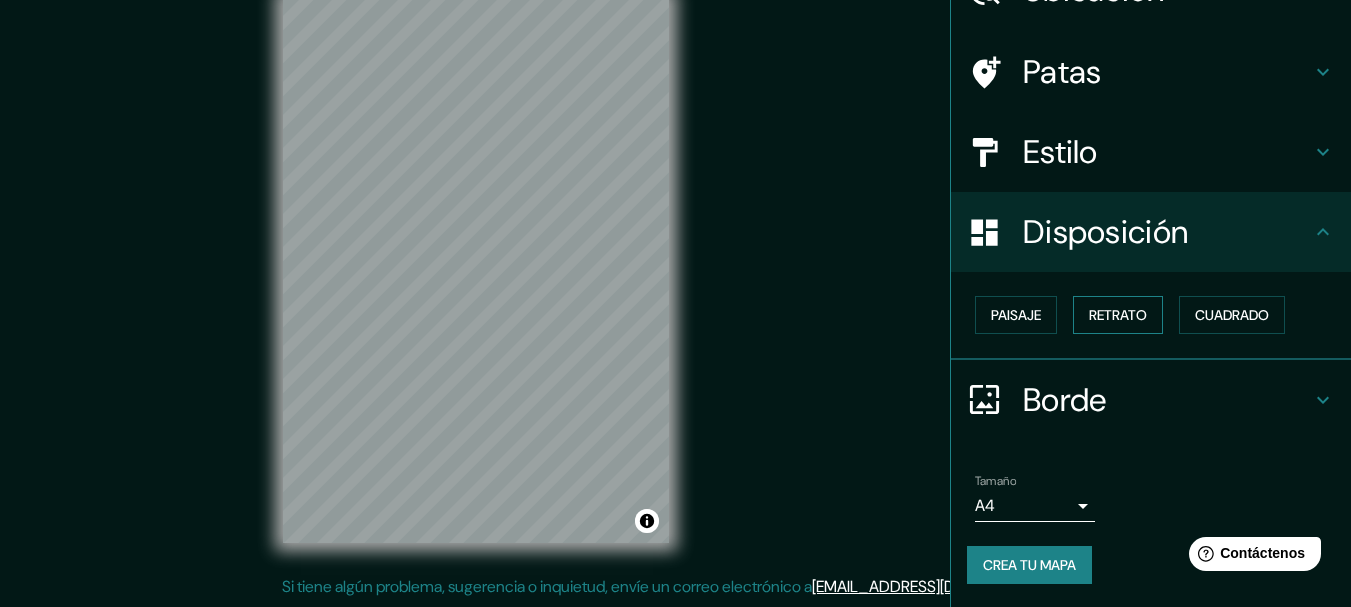 click on "Retrato" at bounding box center (1118, 315) 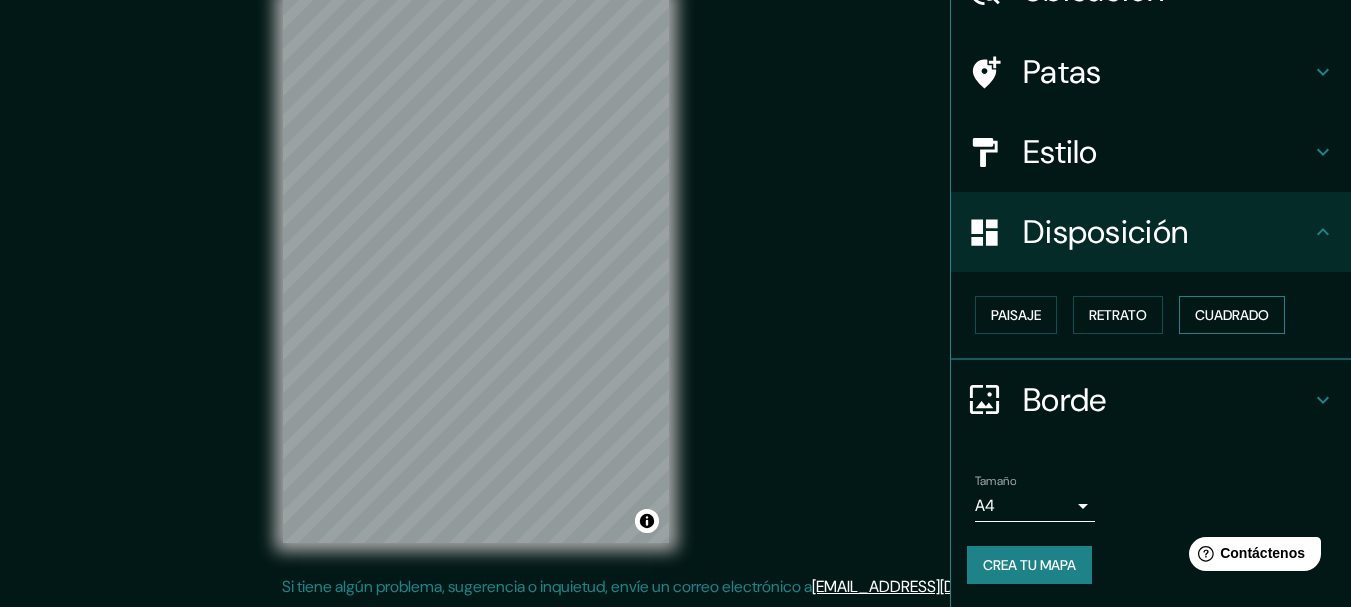 click on "Cuadrado" at bounding box center [1232, 315] 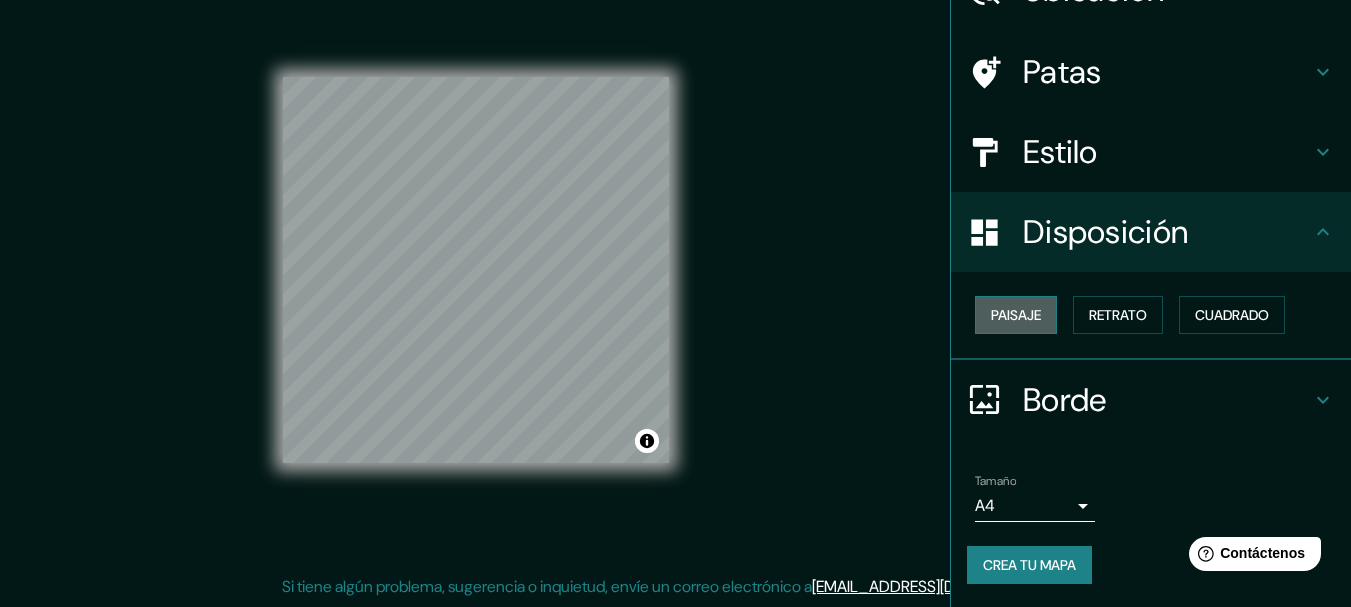 click on "Paisaje" at bounding box center [1016, 315] 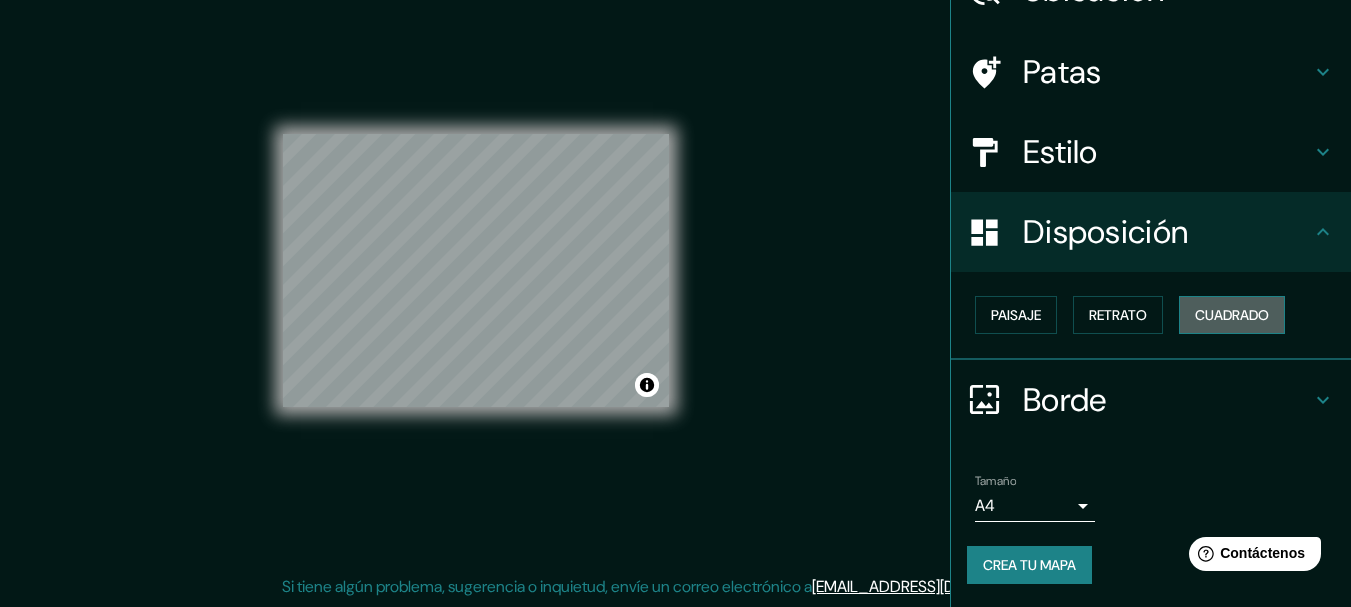 click on "Cuadrado" at bounding box center (1232, 315) 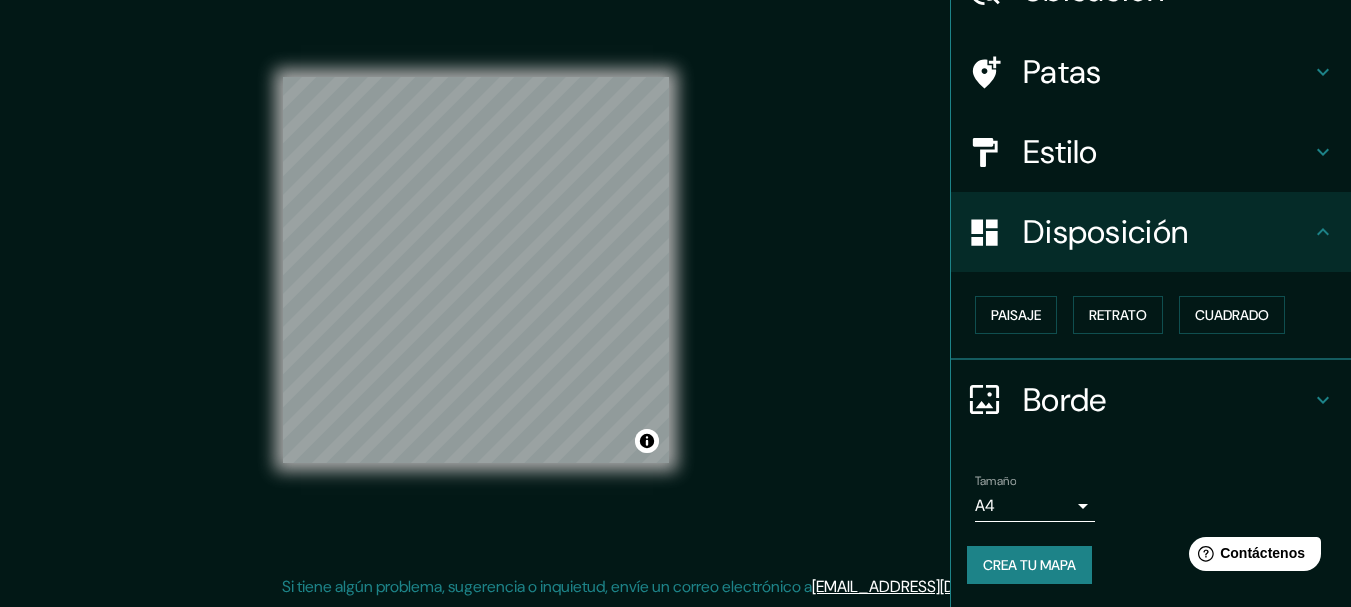 scroll, scrollTop: 0, scrollLeft: 0, axis: both 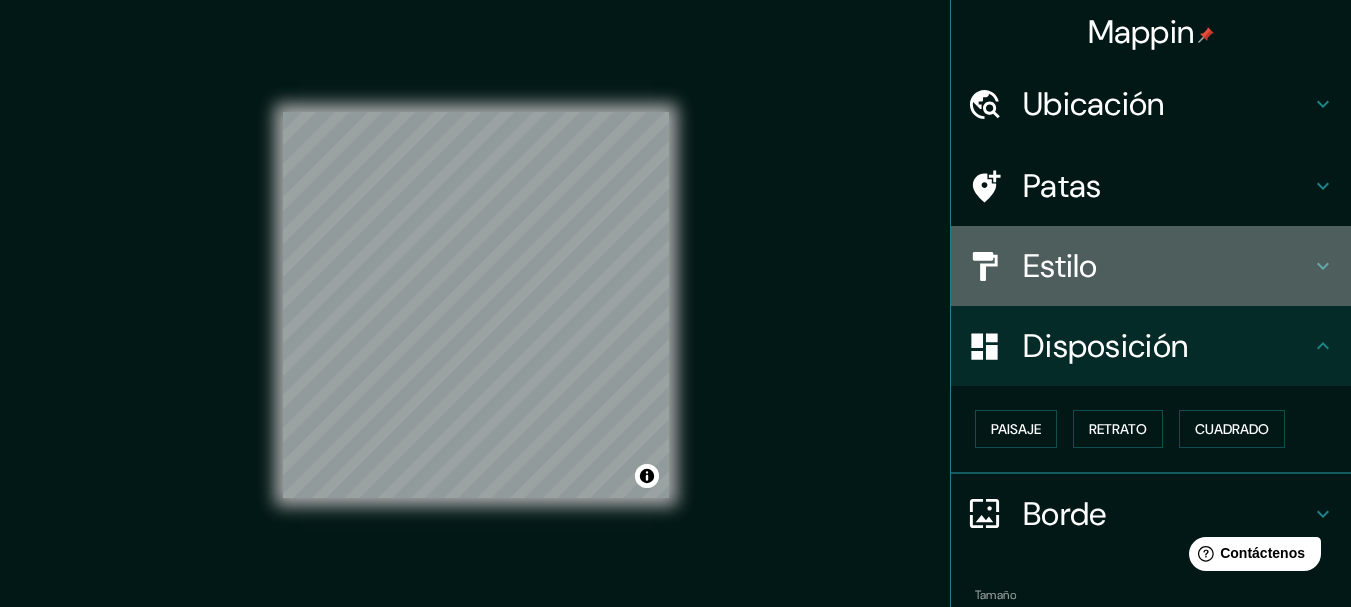click on "Estilo" at bounding box center (1167, 266) 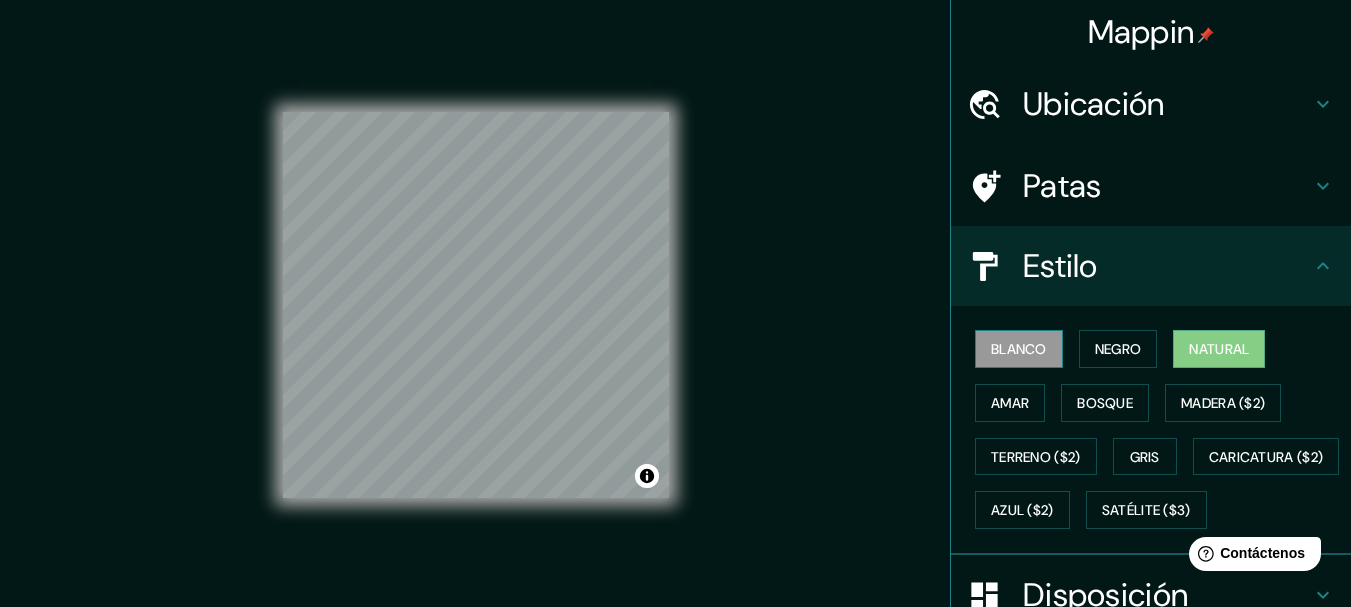 click on "Blanco" at bounding box center [1019, 349] 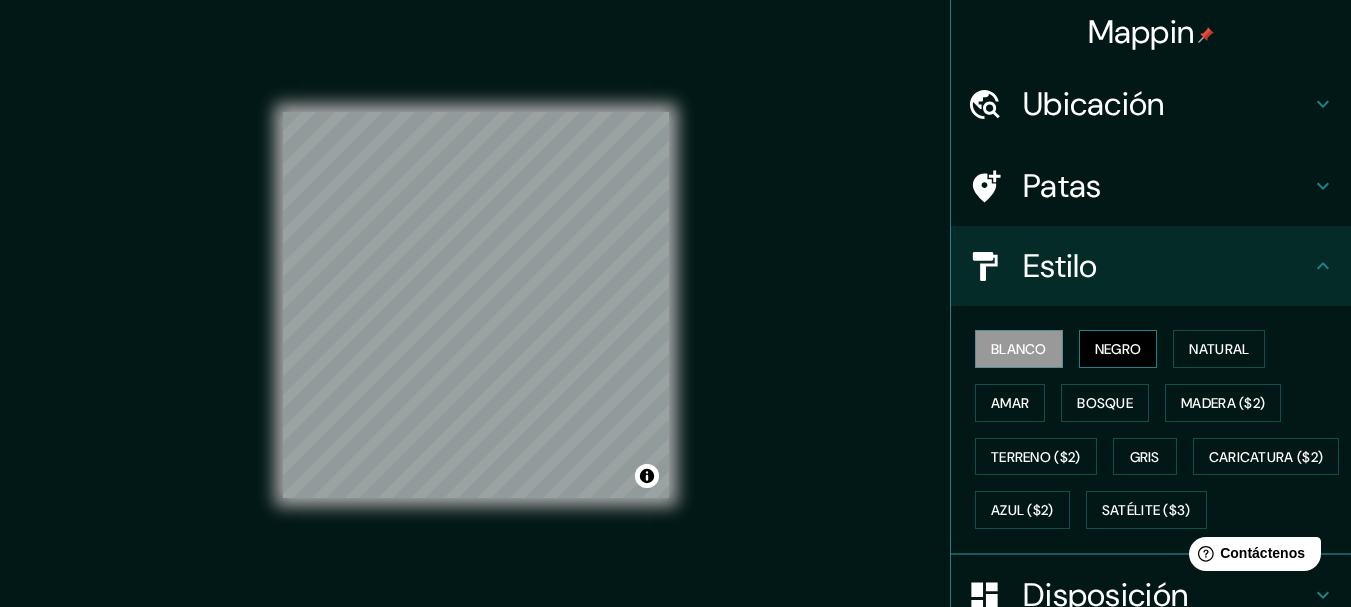click on "Negro" at bounding box center [1118, 349] 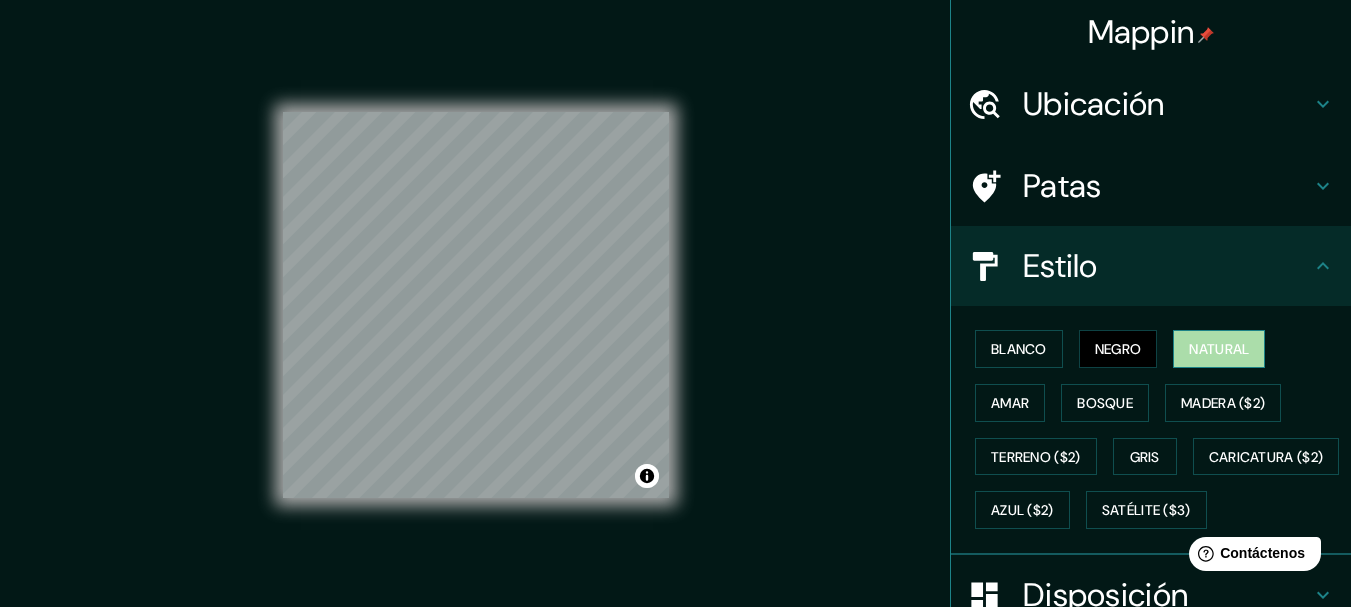 click on "Natural" at bounding box center (1219, 349) 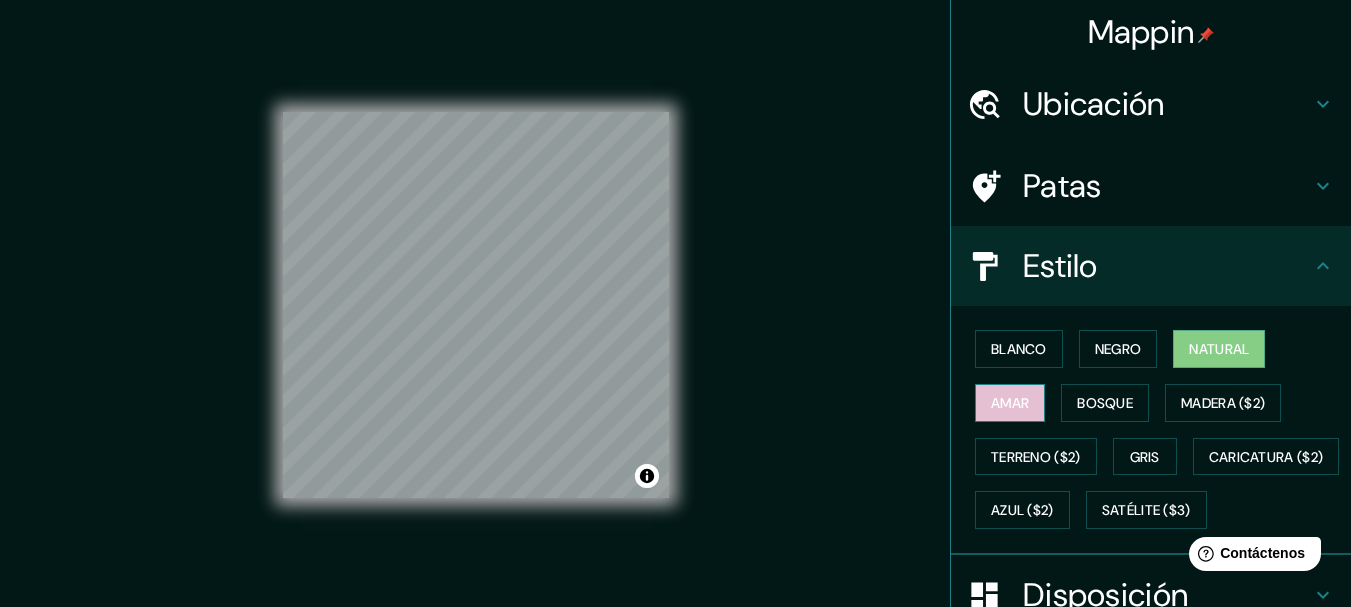 click on "Amar" at bounding box center [1010, 403] 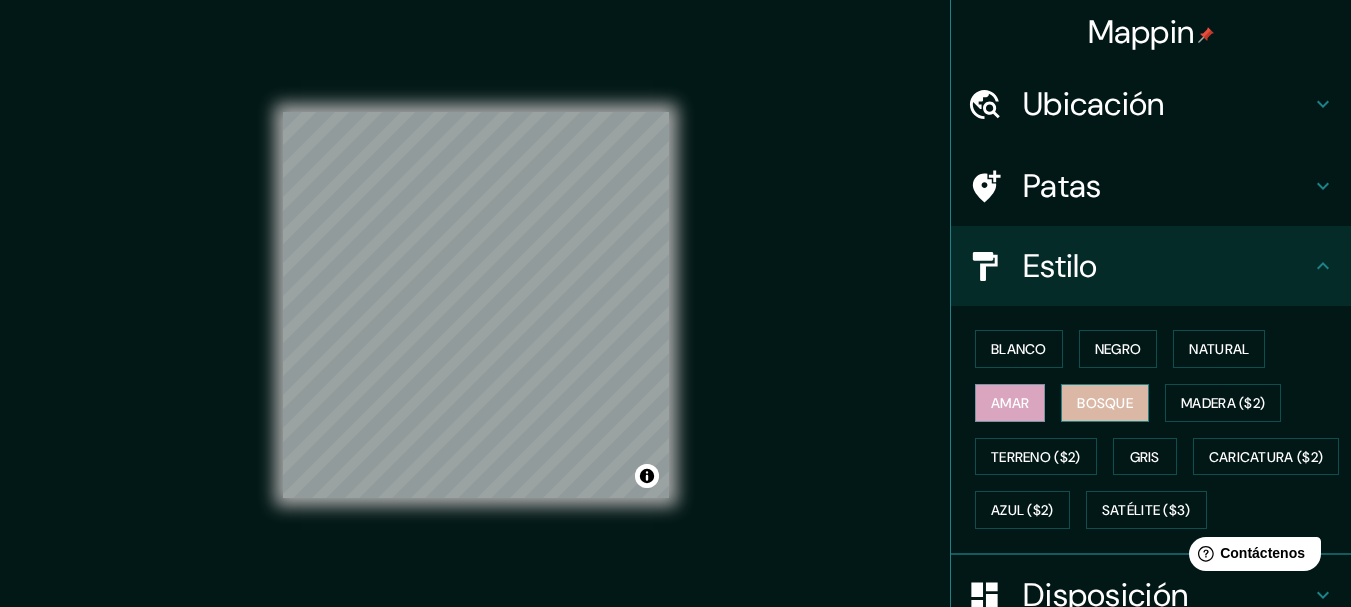 click on "Bosque" at bounding box center [1105, 403] 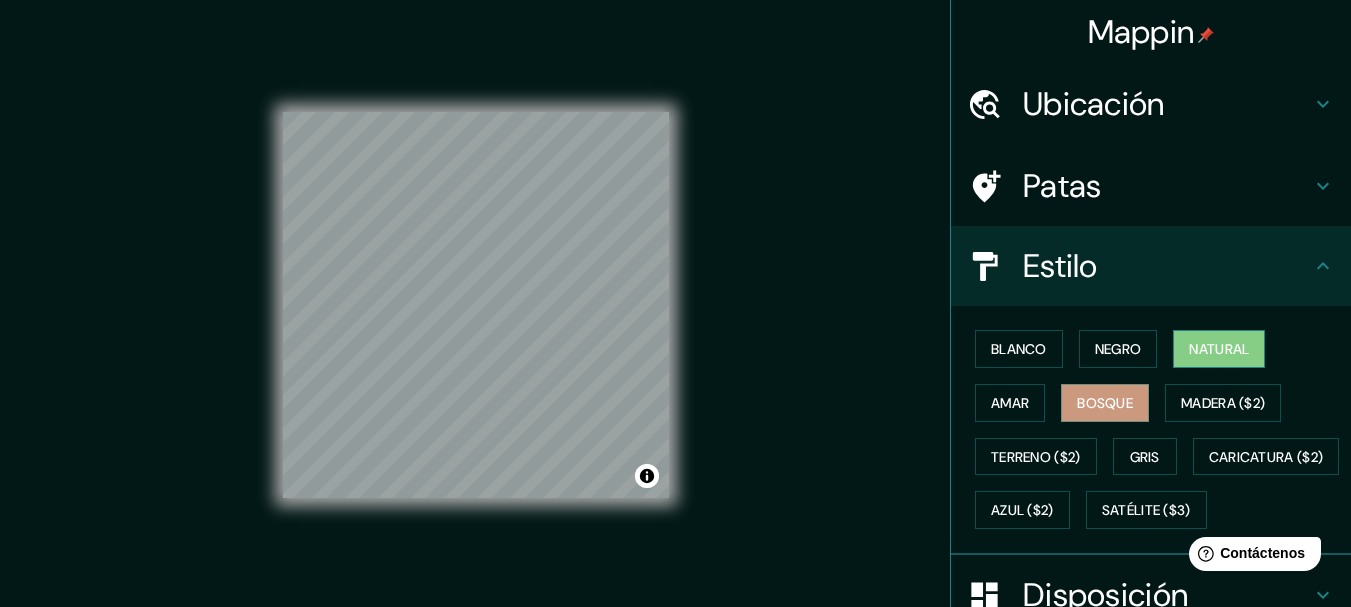 click on "Natural" at bounding box center (1219, 349) 